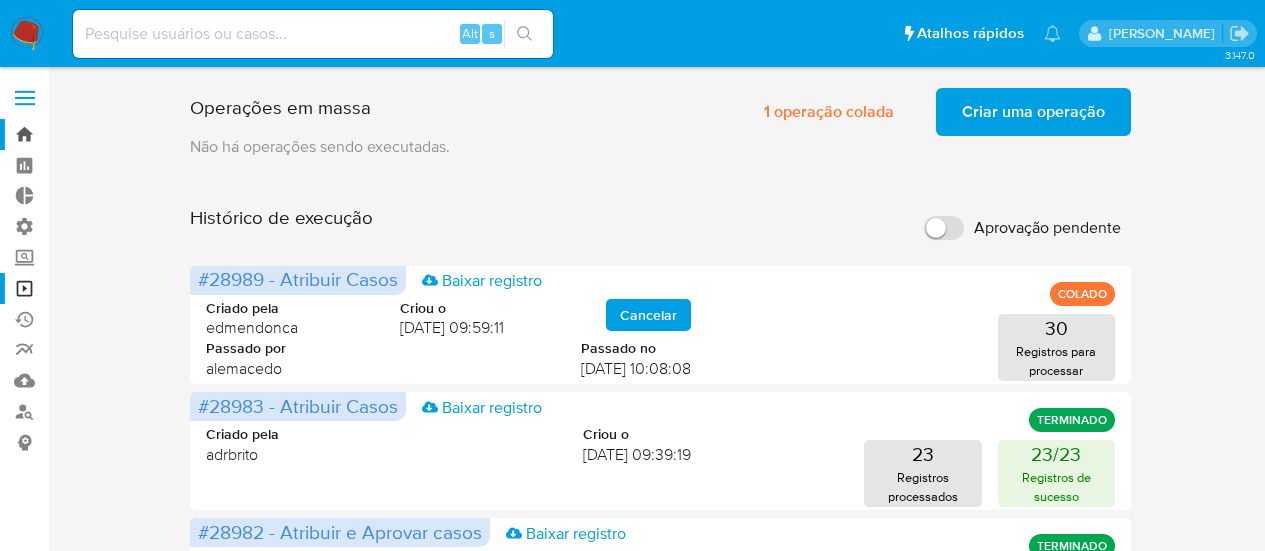scroll, scrollTop: 0, scrollLeft: 0, axis: both 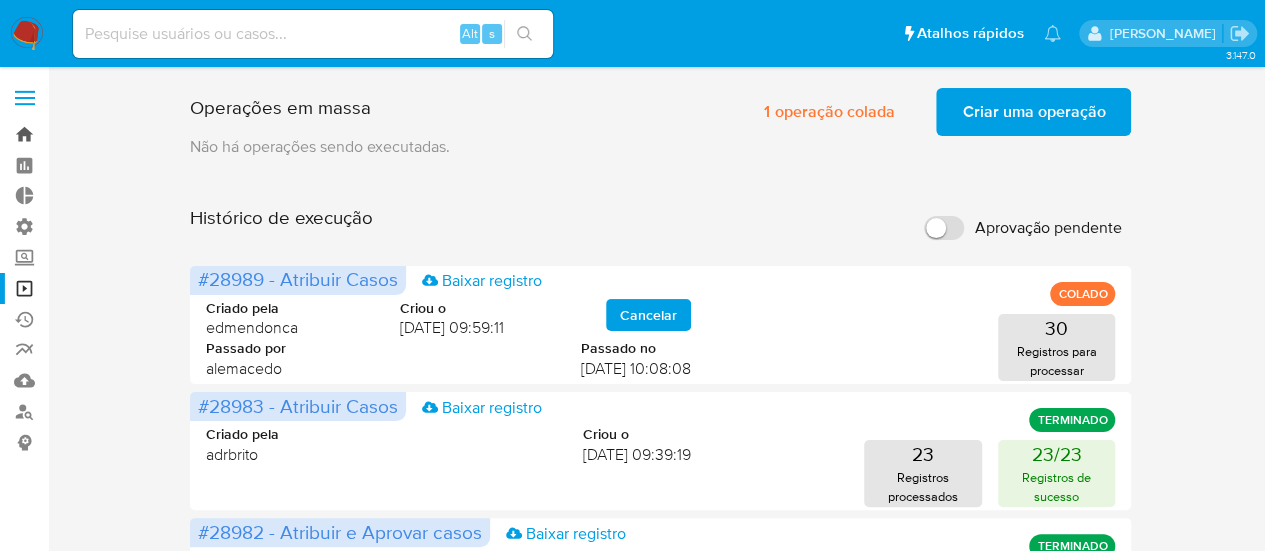 click on "Bandeja" at bounding box center [119, 134] 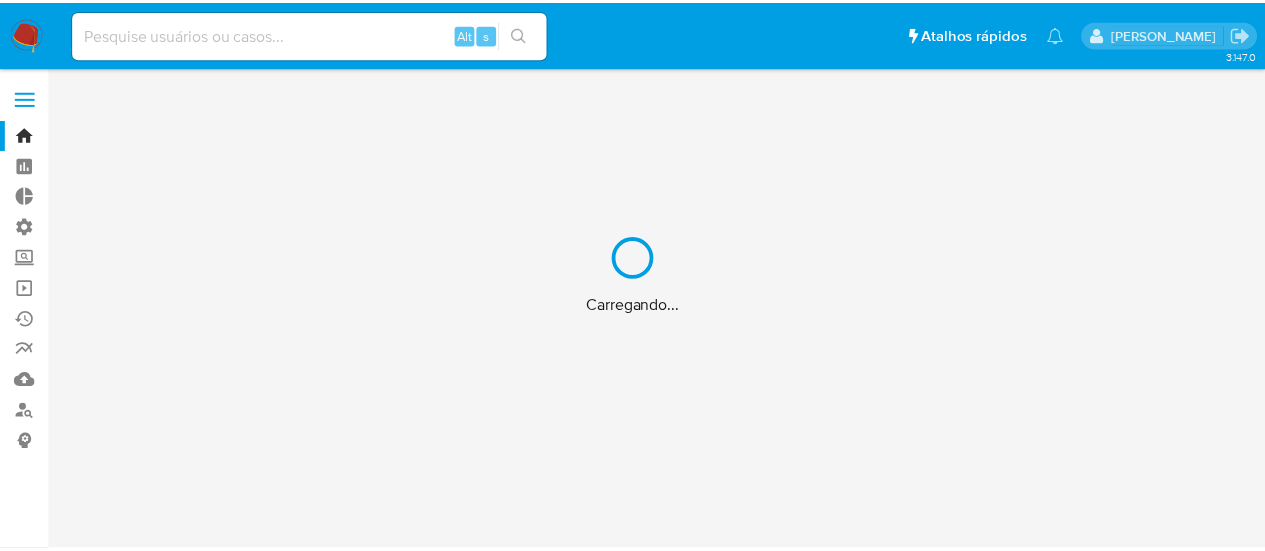 scroll, scrollTop: 0, scrollLeft: 0, axis: both 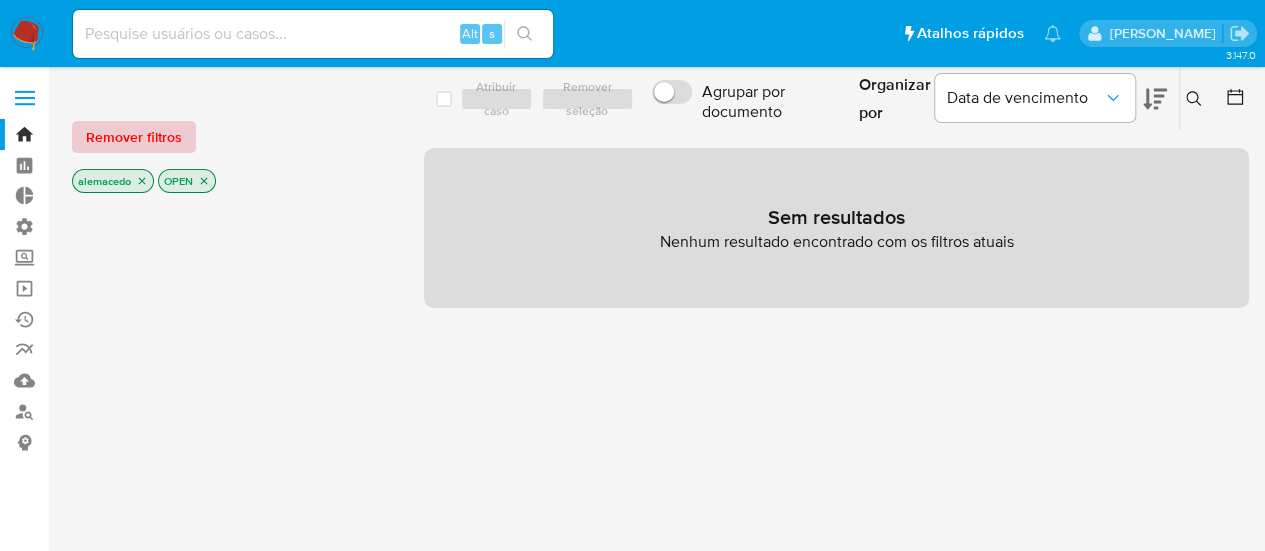 click on "Remover filtros" at bounding box center (134, 137) 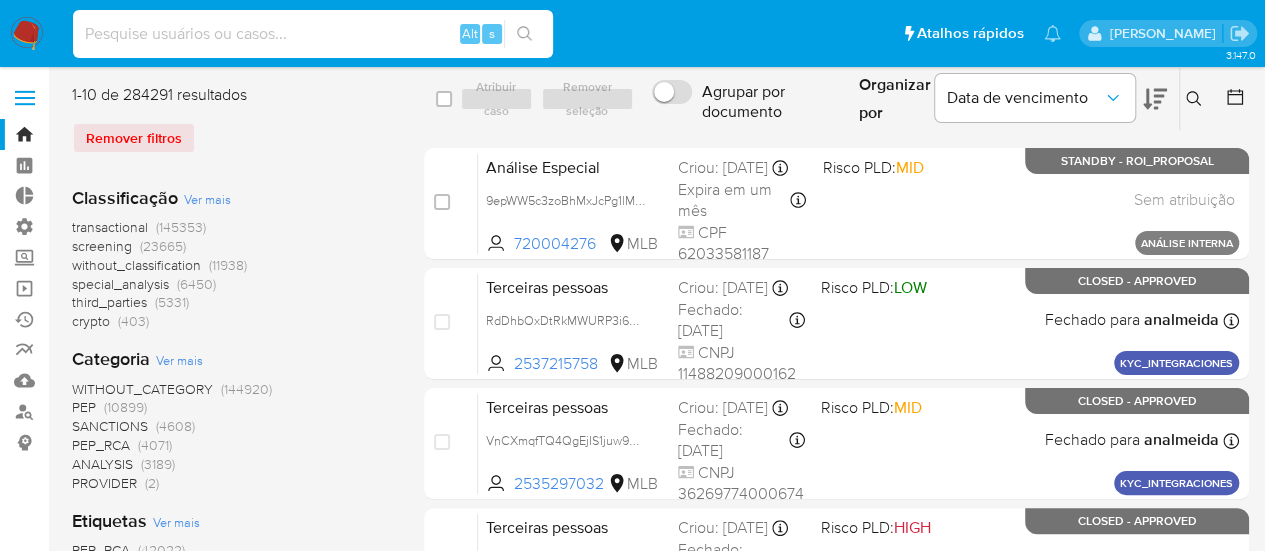 click at bounding box center [313, 34] 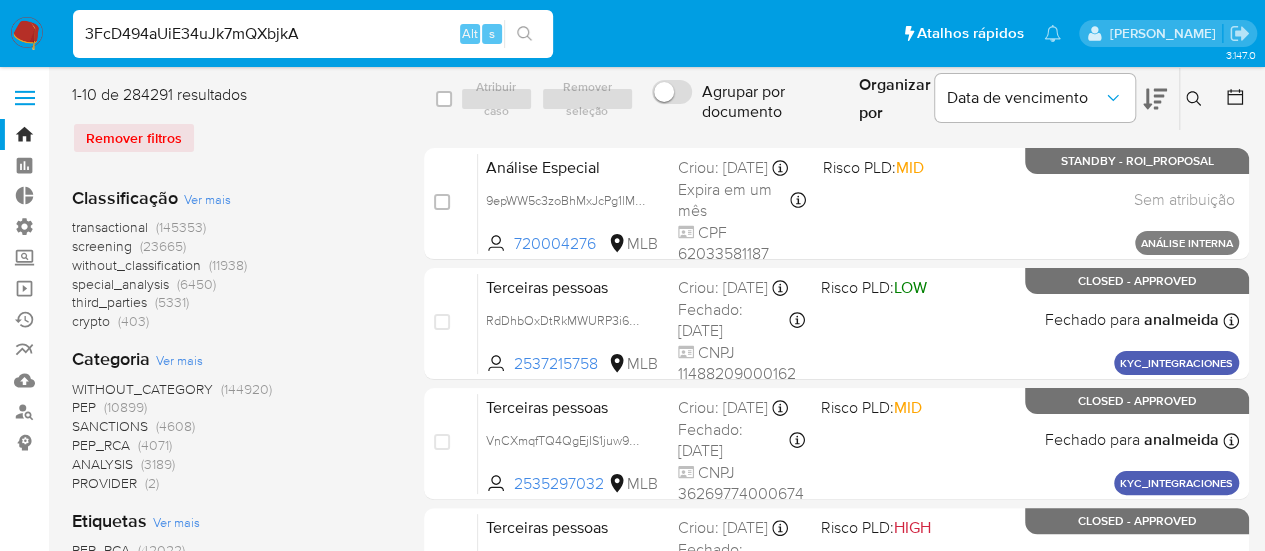 type on "3FcD494aUiE34uJk7mQXbjkA" 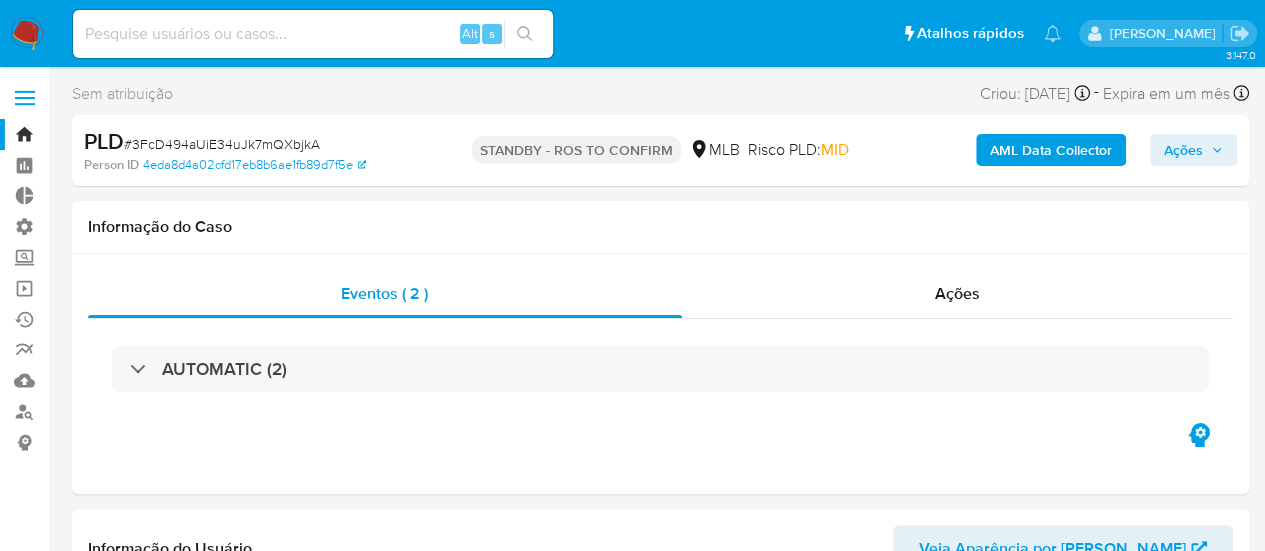 scroll, scrollTop: 845, scrollLeft: 0, axis: vertical 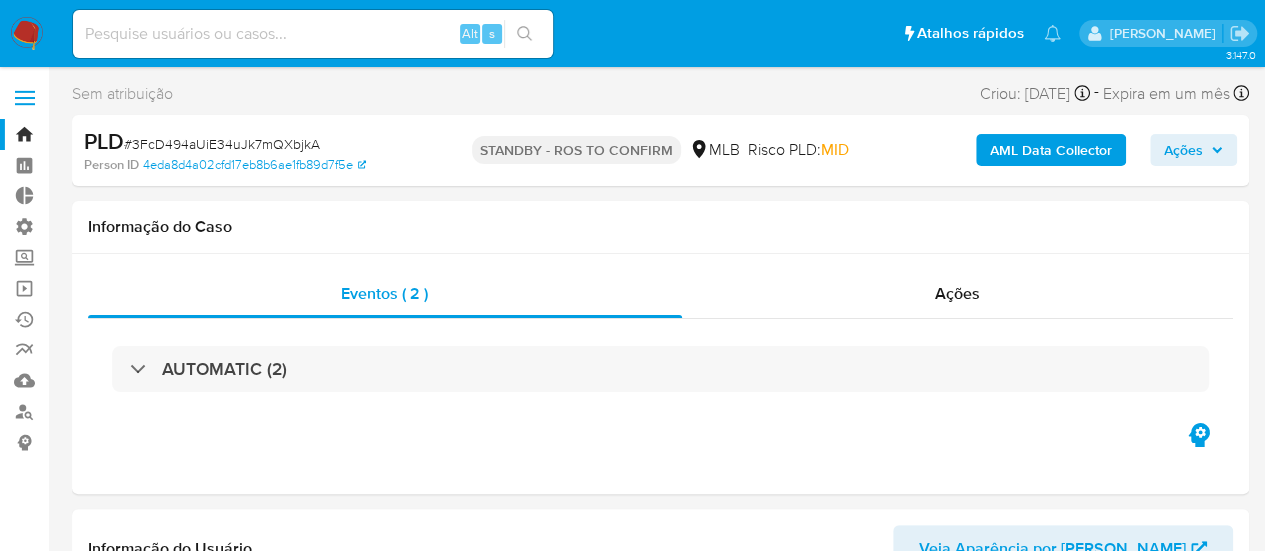 select on "10" 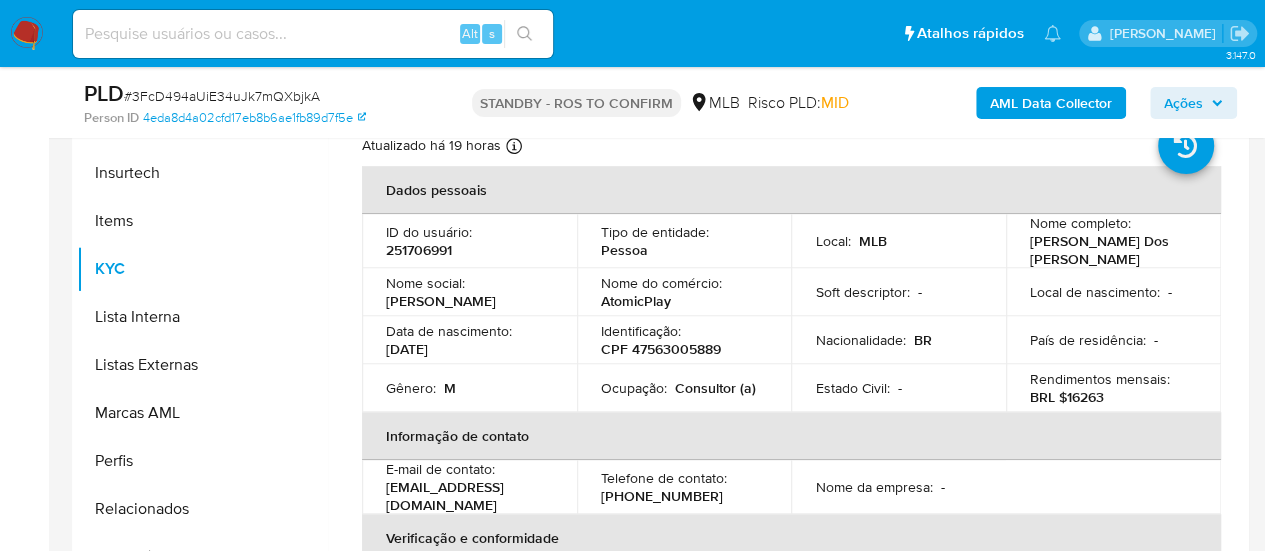 scroll, scrollTop: 500, scrollLeft: 0, axis: vertical 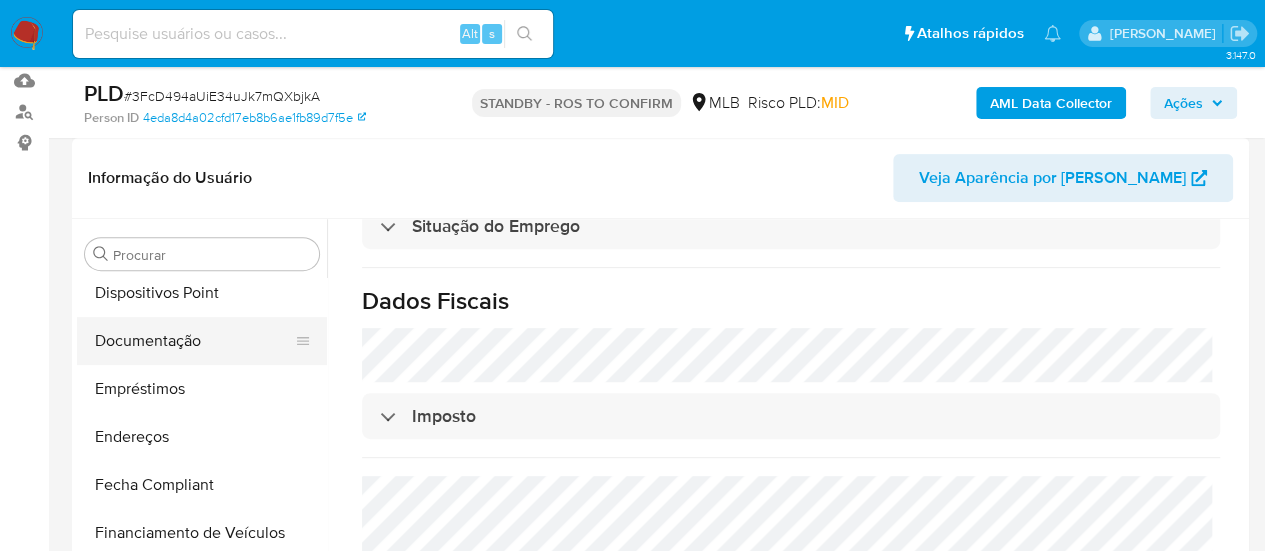 click on "Documentação" at bounding box center (194, 341) 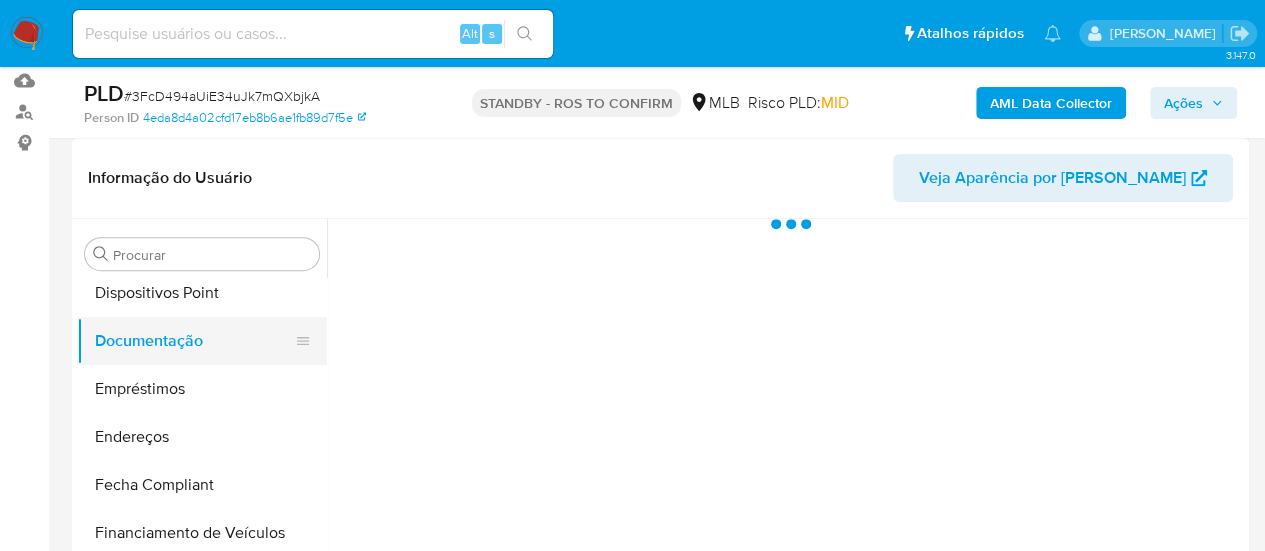 scroll, scrollTop: 0, scrollLeft: 0, axis: both 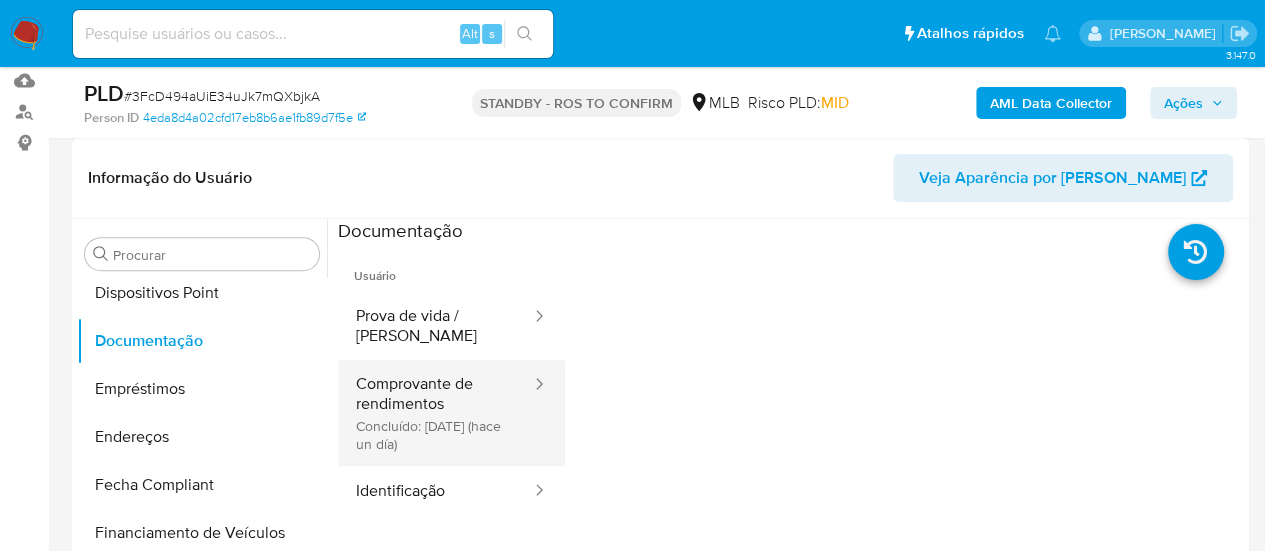 click on "Comprovante de rendimentos Concluído: 29/07/2025 (hace un día)" at bounding box center (435, 413) 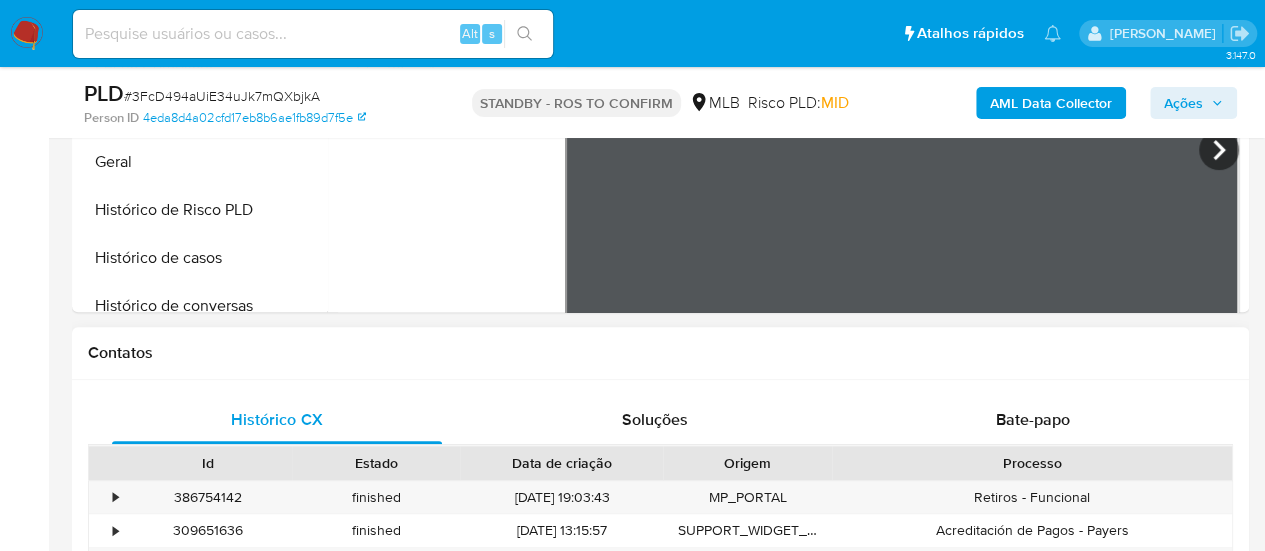 scroll, scrollTop: 700, scrollLeft: 0, axis: vertical 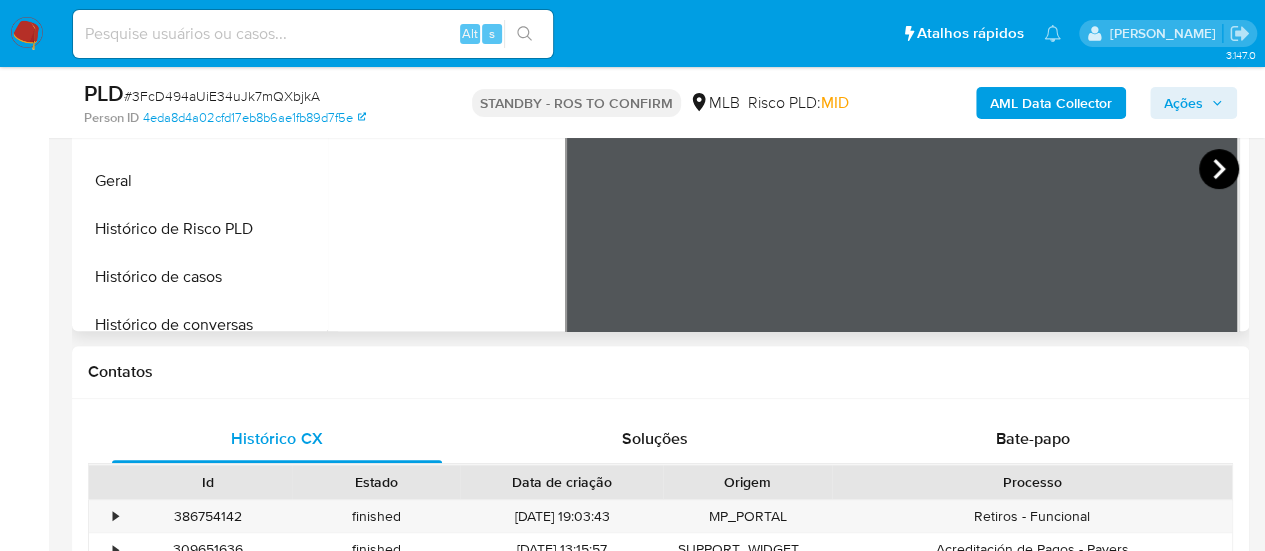 click 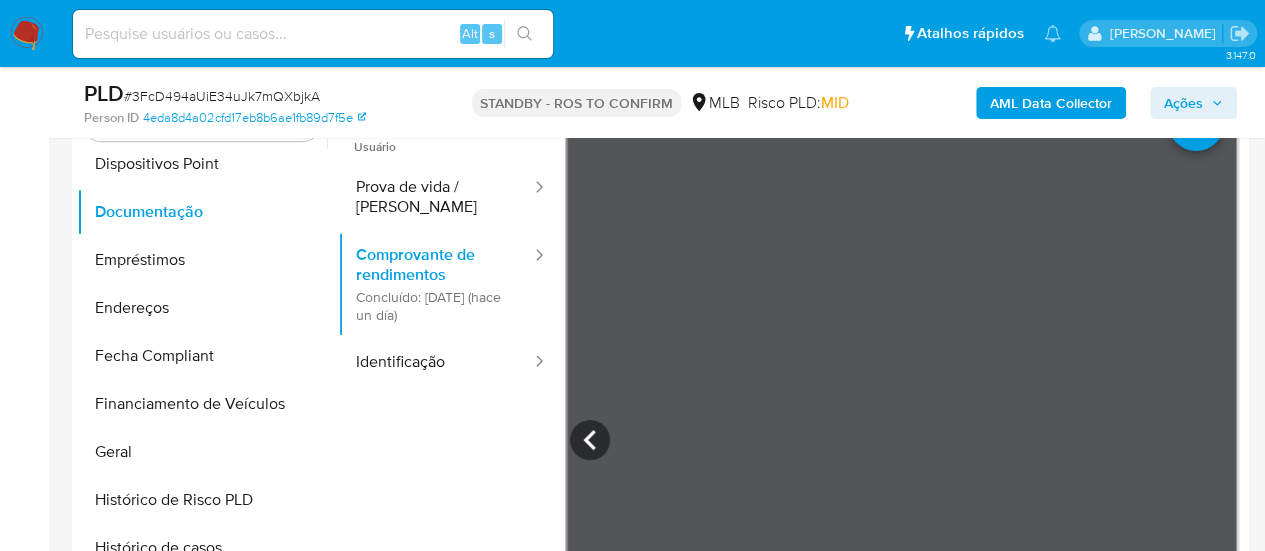 scroll, scrollTop: 400, scrollLeft: 0, axis: vertical 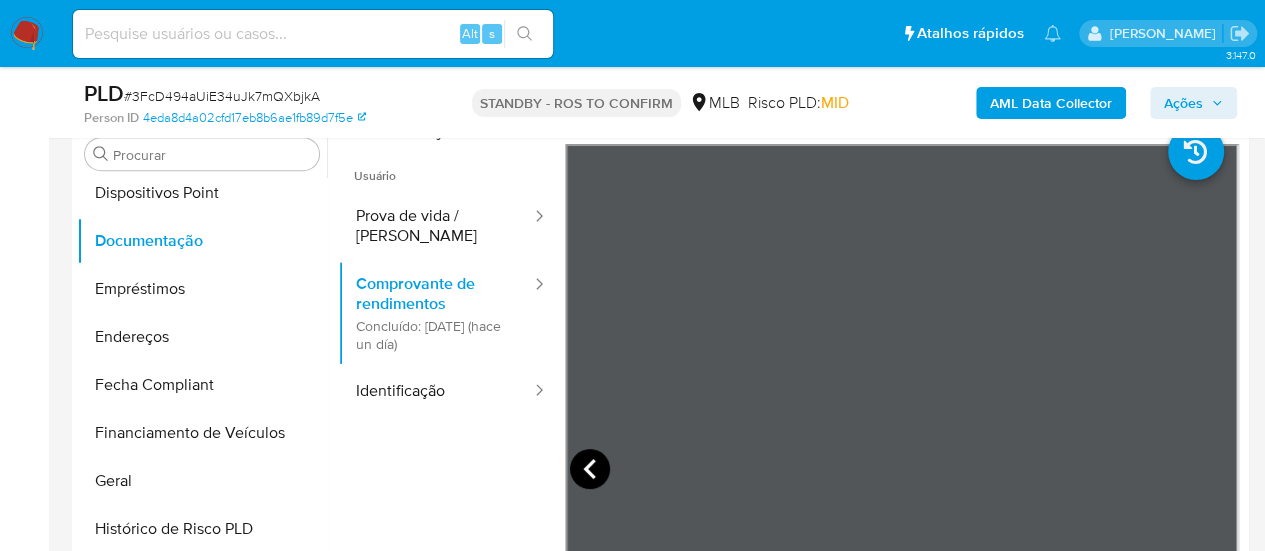 click 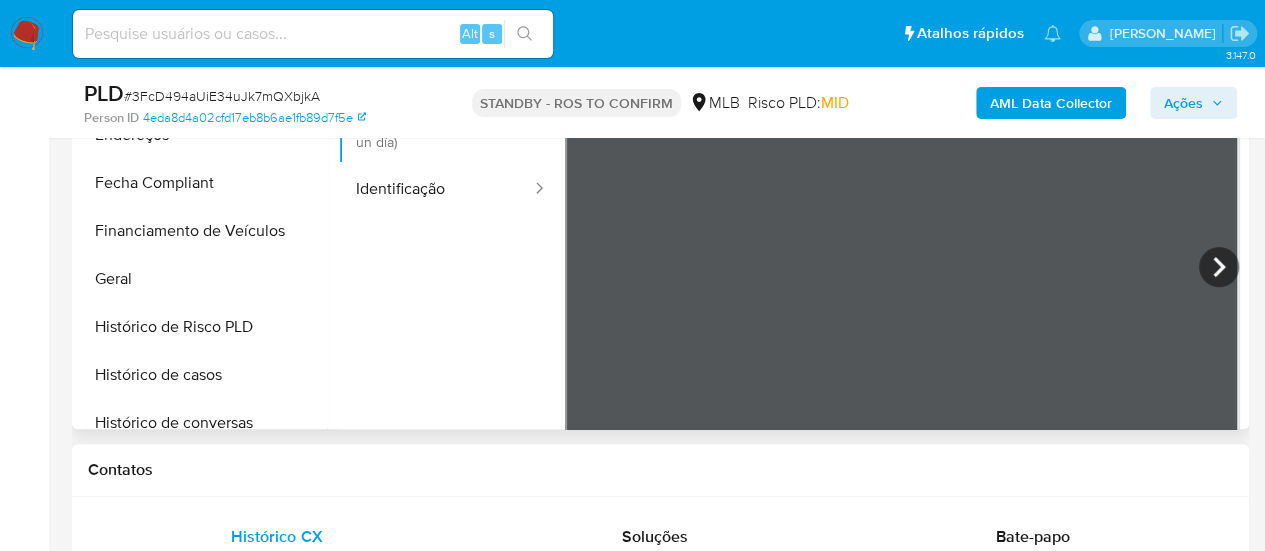 scroll, scrollTop: 600, scrollLeft: 0, axis: vertical 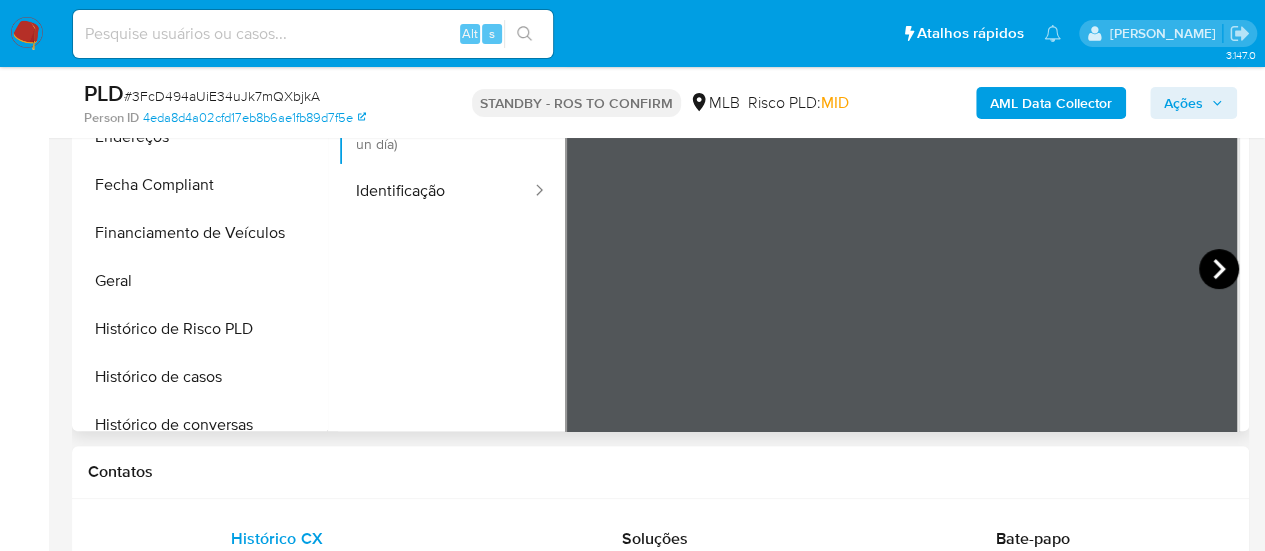 click 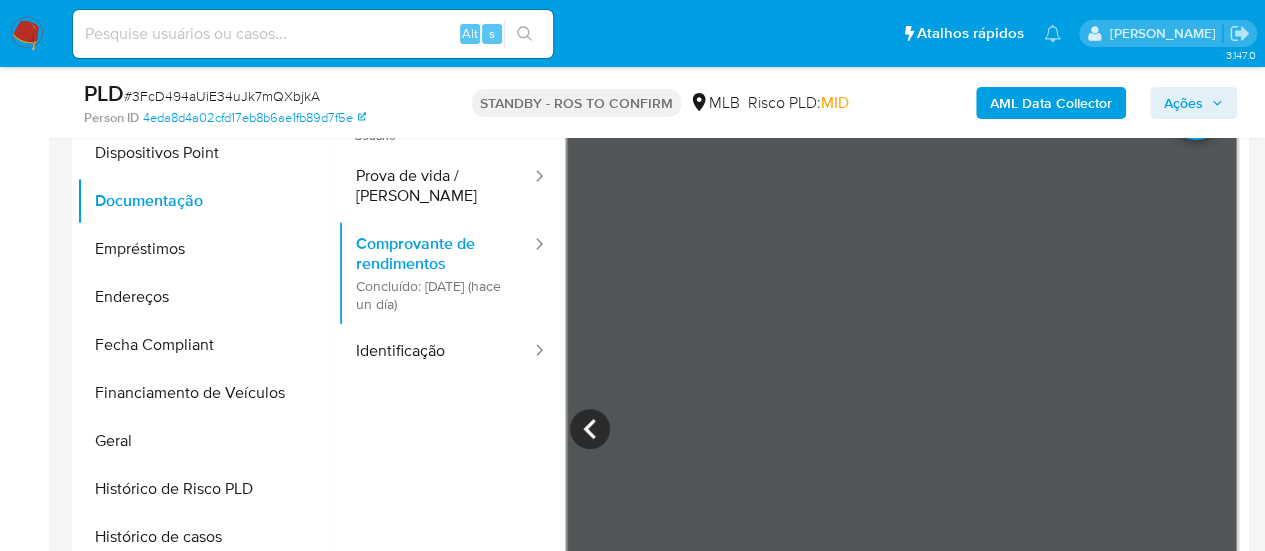 scroll, scrollTop: 400, scrollLeft: 0, axis: vertical 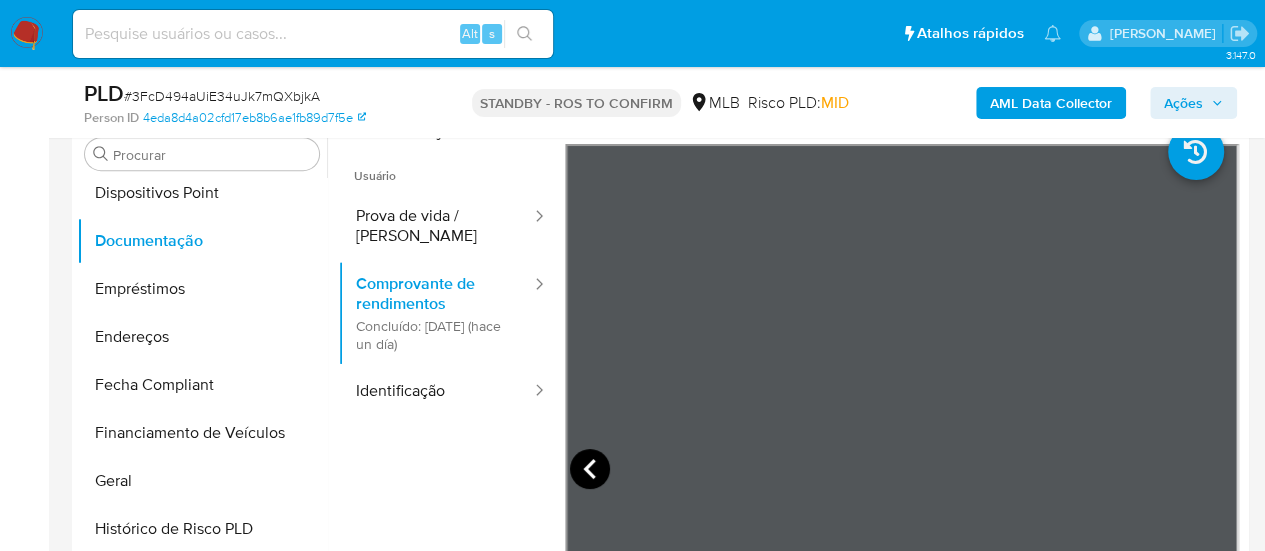 click 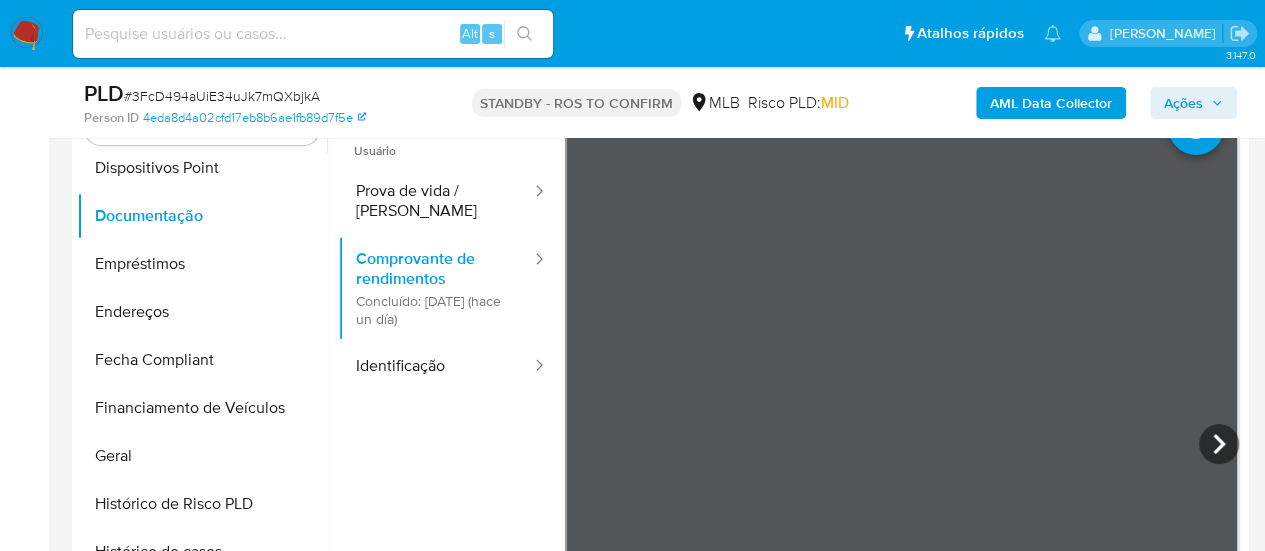 scroll, scrollTop: 400, scrollLeft: 0, axis: vertical 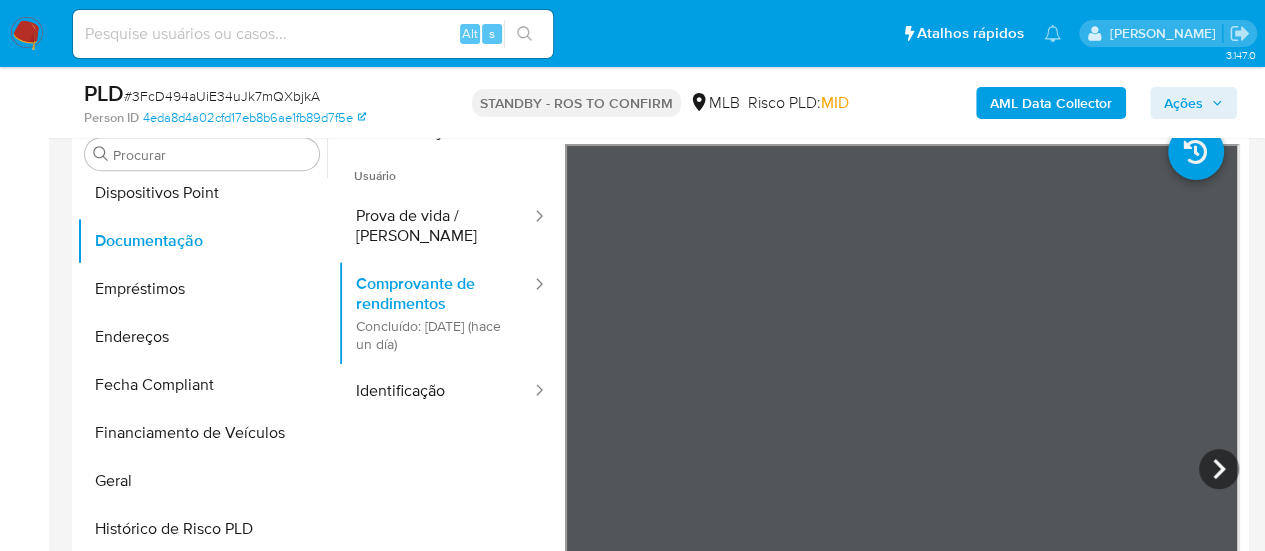 click at bounding box center (313, 34) 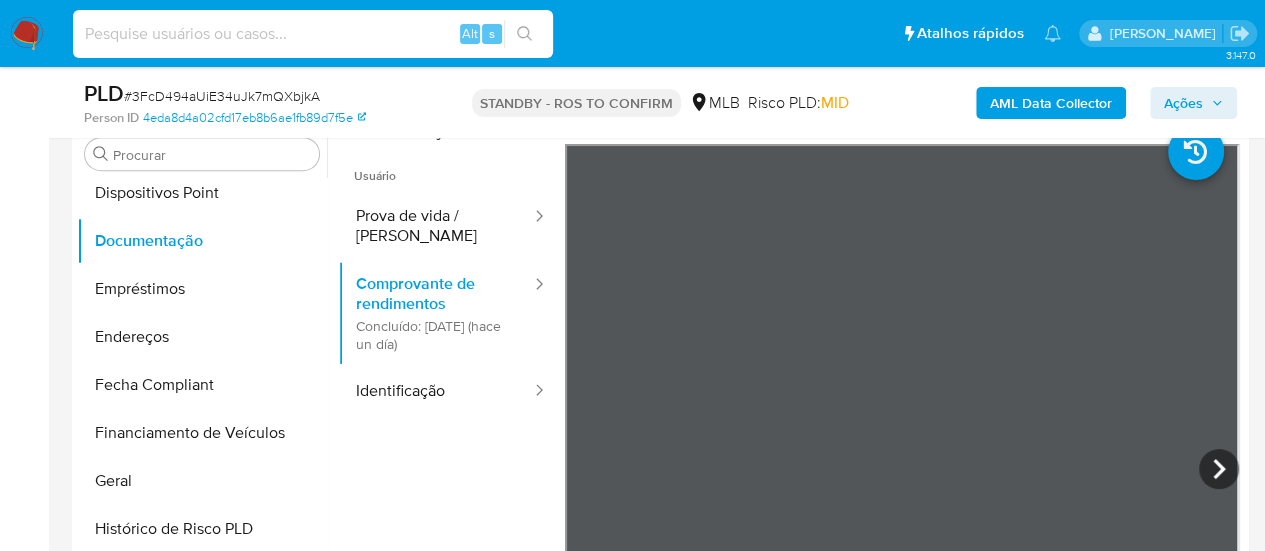 paste on "ohpb7nJrkH5zCiJ5eMR81wHE" 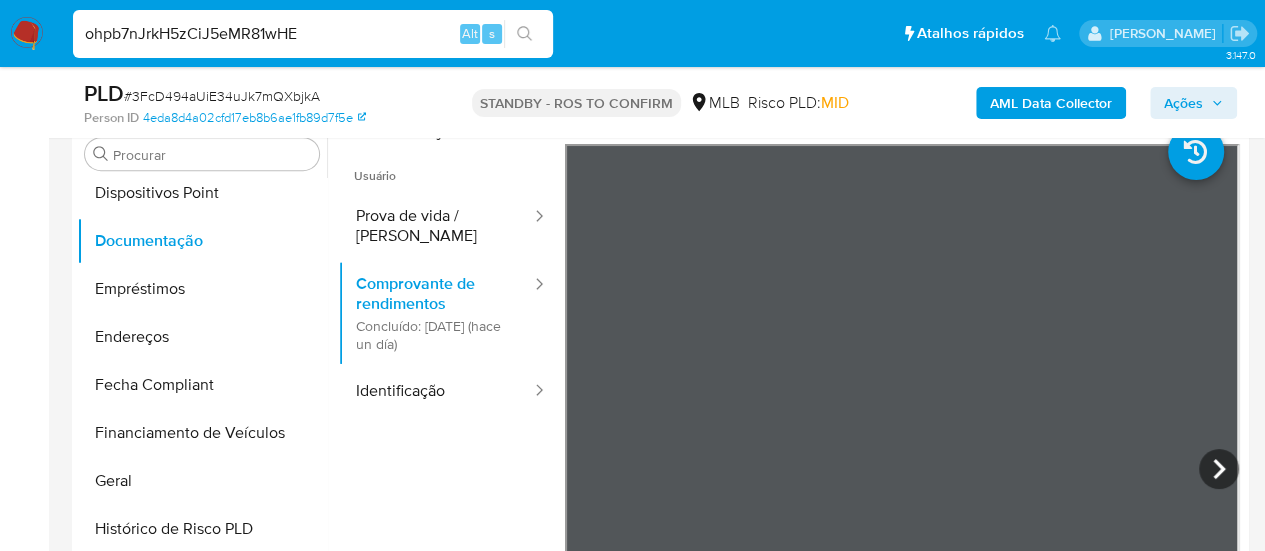 type on "ohpb7nJrkH5zCiJ5eMR81wHE" 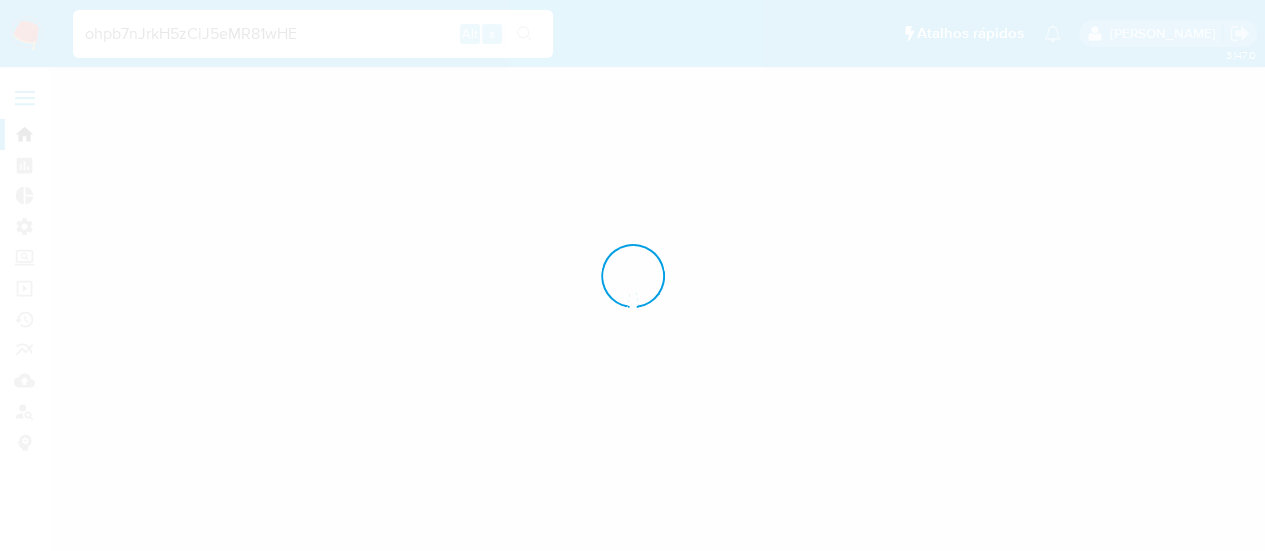 scroll, scrollTop: 0, scrollLeft: 0, axis: both 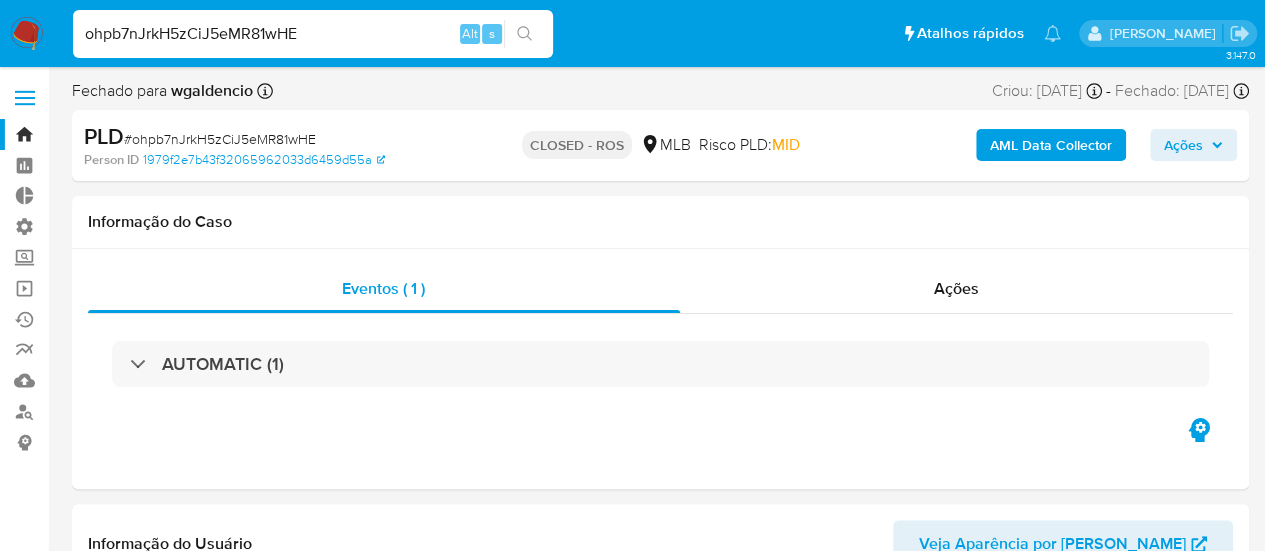 select on "10" 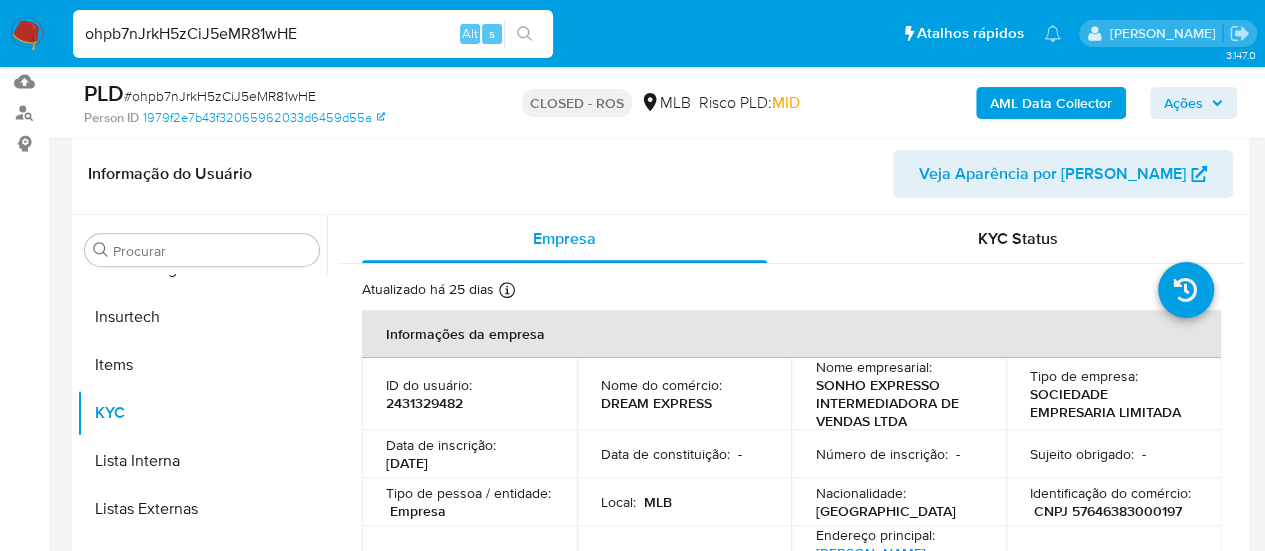 scroll, scrollTop: 300, scrollLeft: 0, axis: vertical 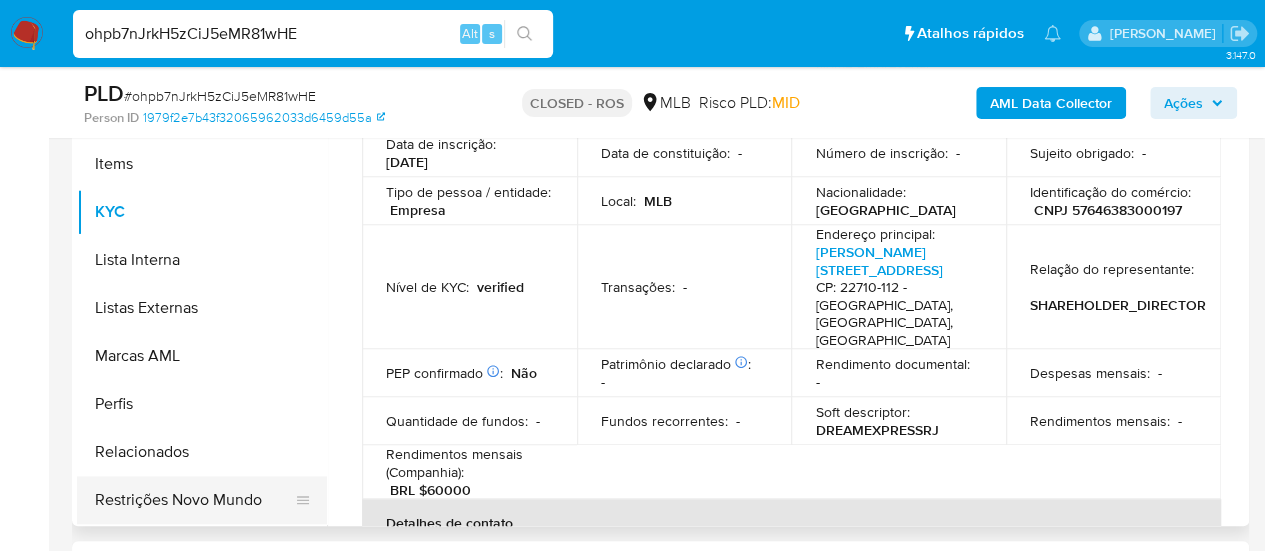 click on "Restrições Novo Mundo" at bounding box center [194, 500] 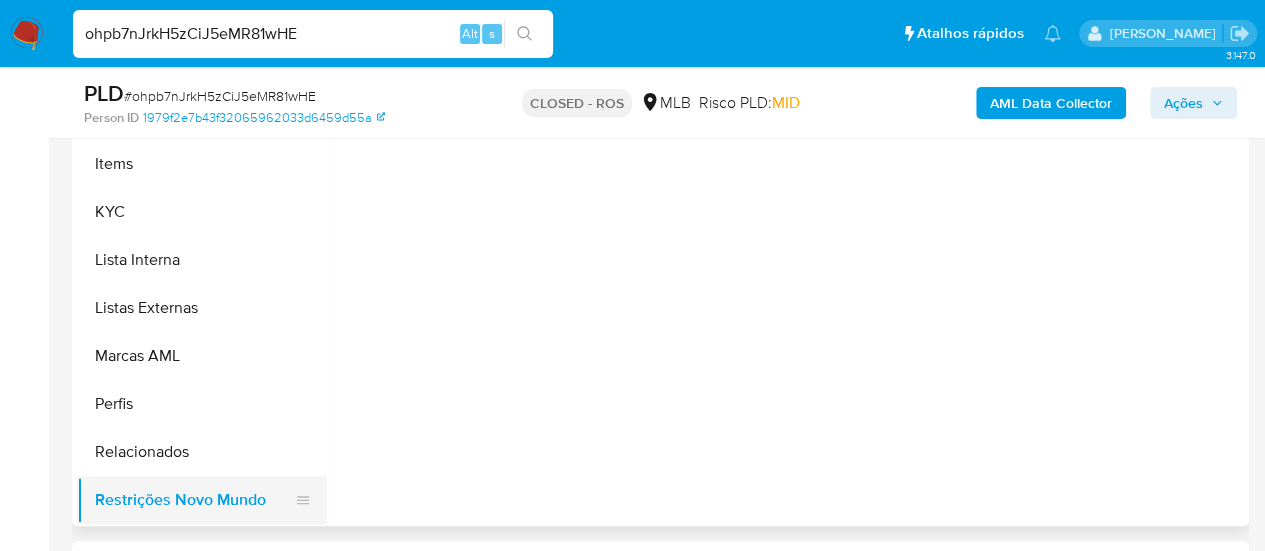 scroll, scrollTop: 0, scrollLeft: 0, axis: both 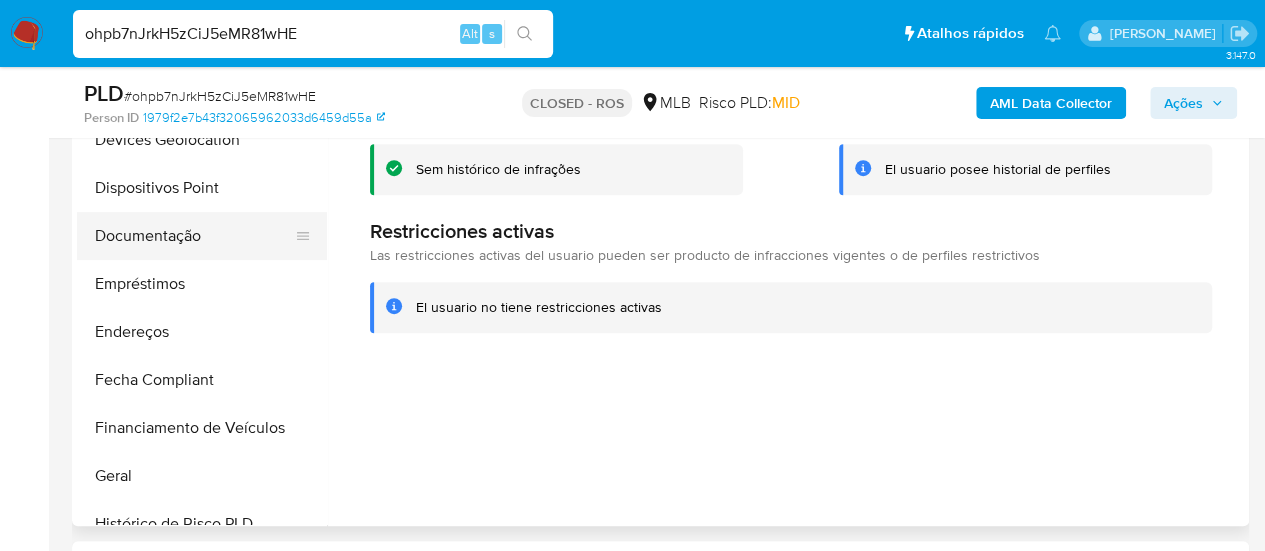 click on "Documentação" at bounding box center [194, 236] 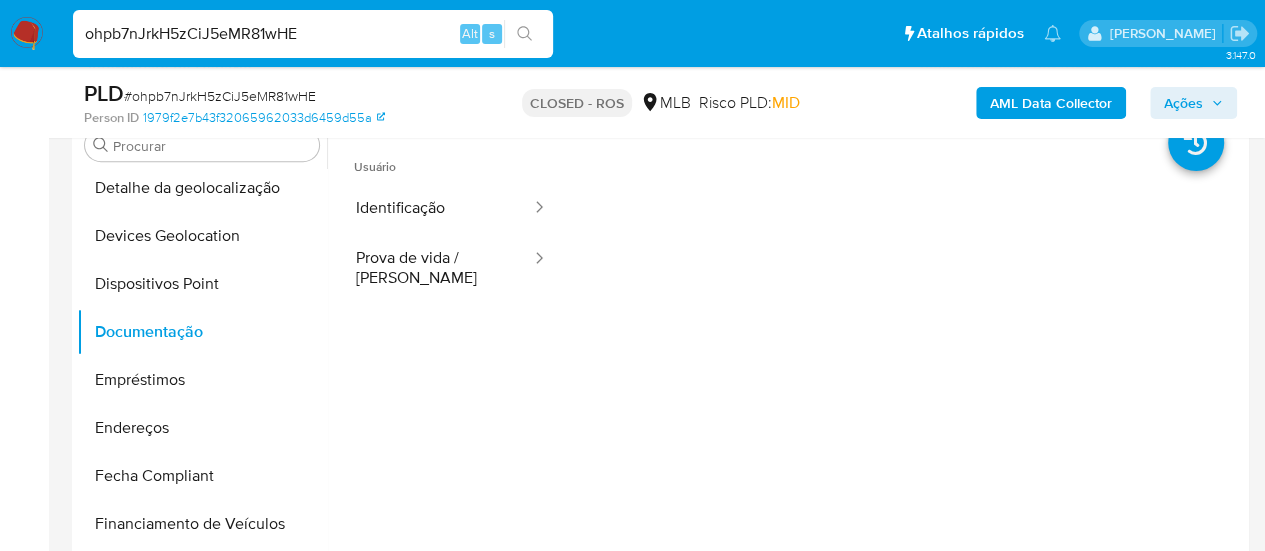 scroll, scrollTop: 300, scrollLeft: 0, axis: vertical 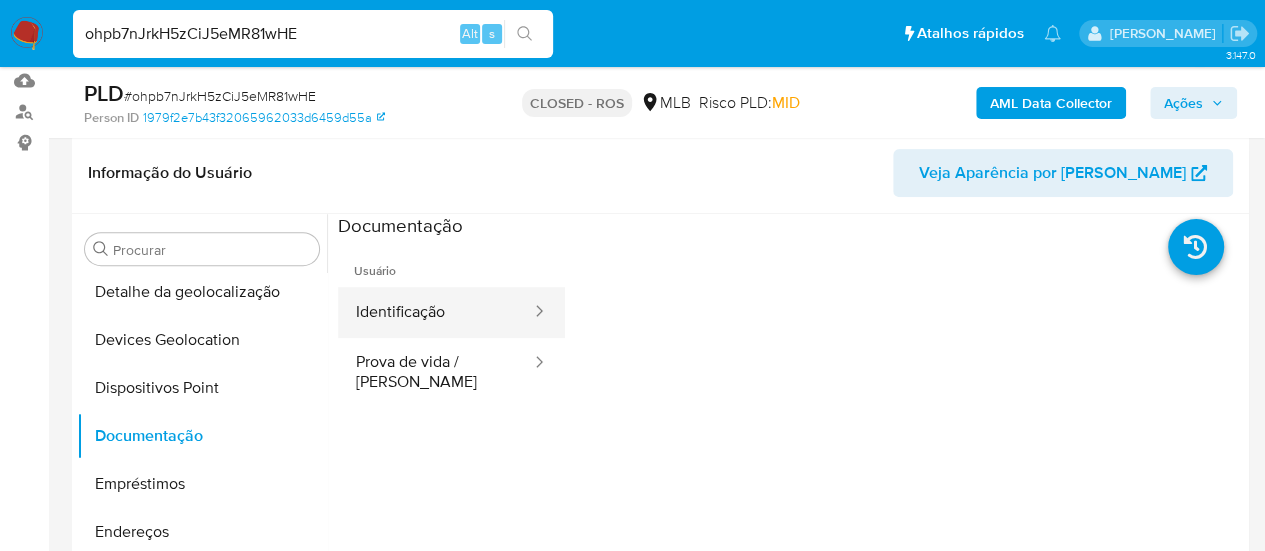 click on "Identificação" at bounding box center [435, 312] 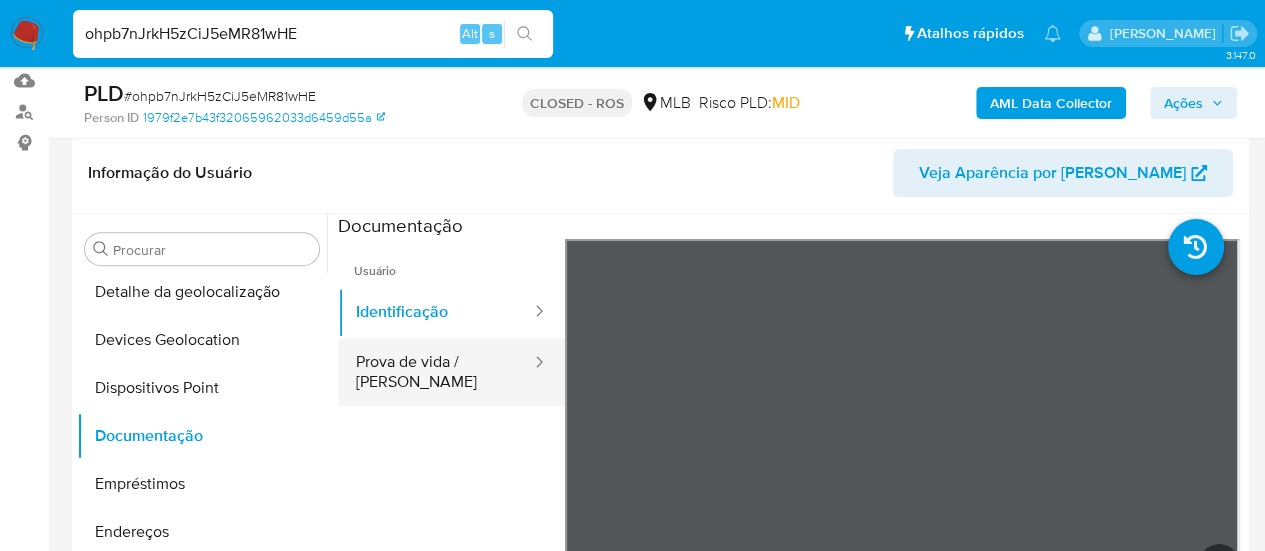 click on "Prova de vida / Selfie" at bounding box center (435, 372) 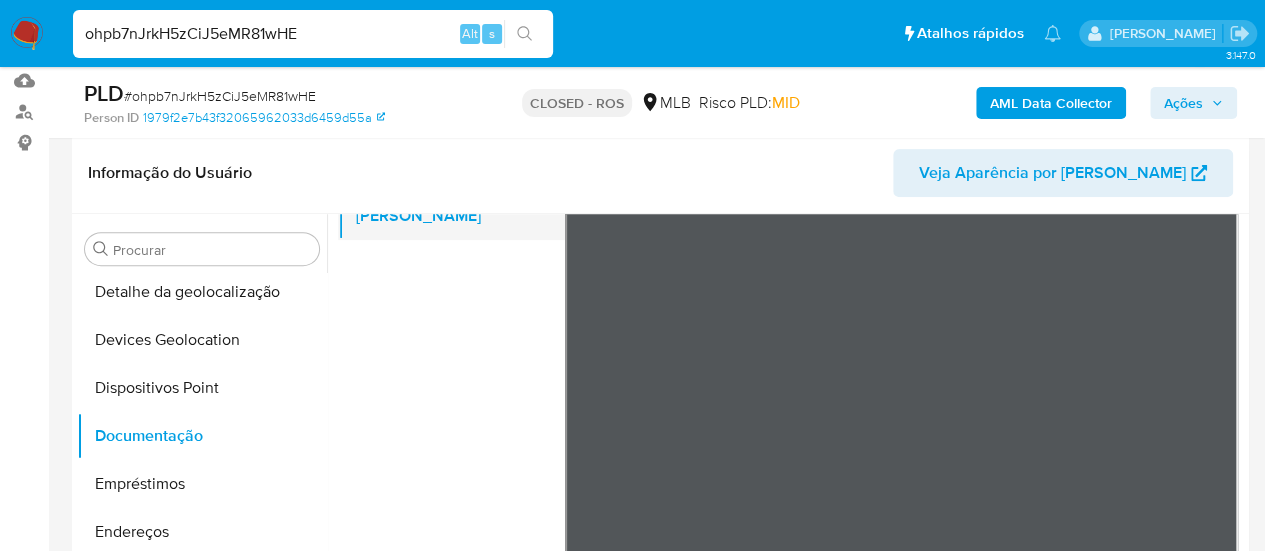 scroll, scrollTop: 174, scrollLeft: 0, axis: vertical 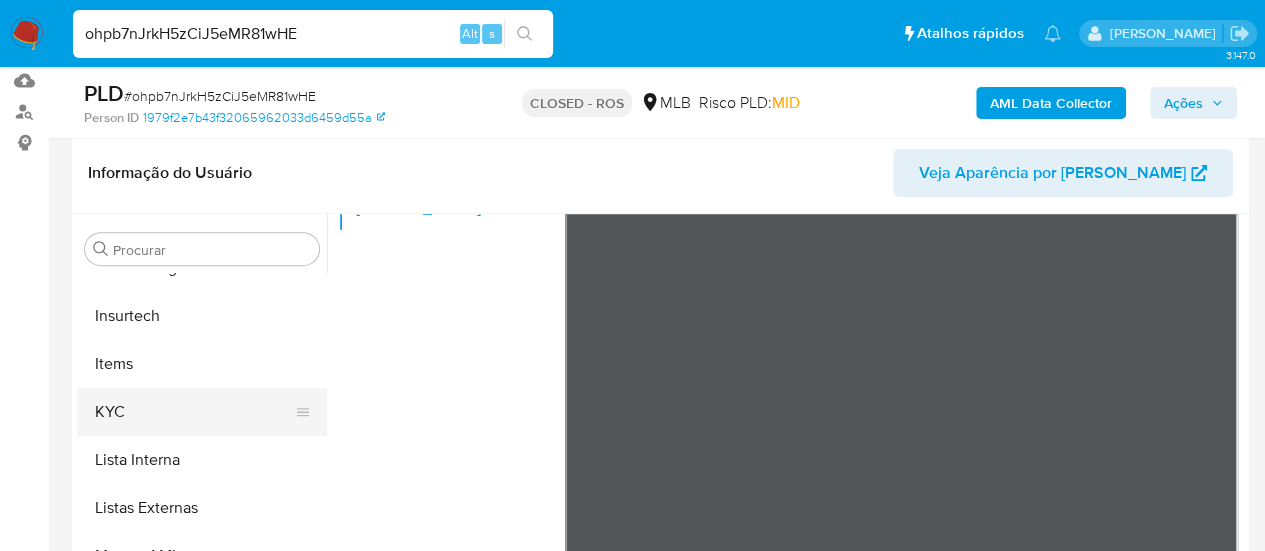 click on "KYC" at bounding box center (194, 412) 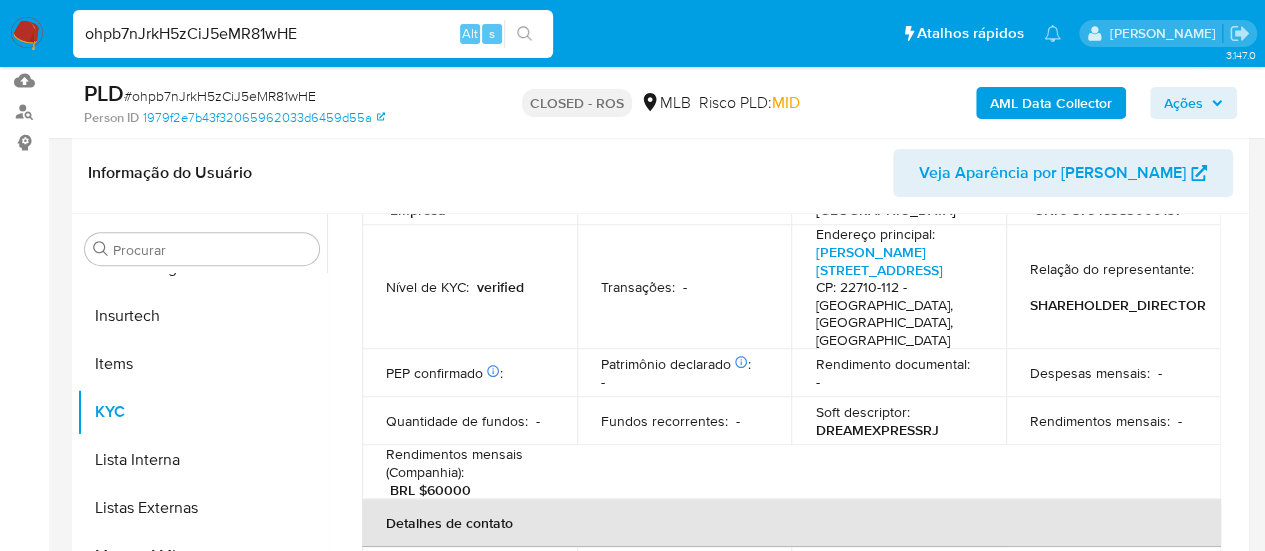 scroll, scrollTop: 300, scrollLeft: 0, axis: vertical 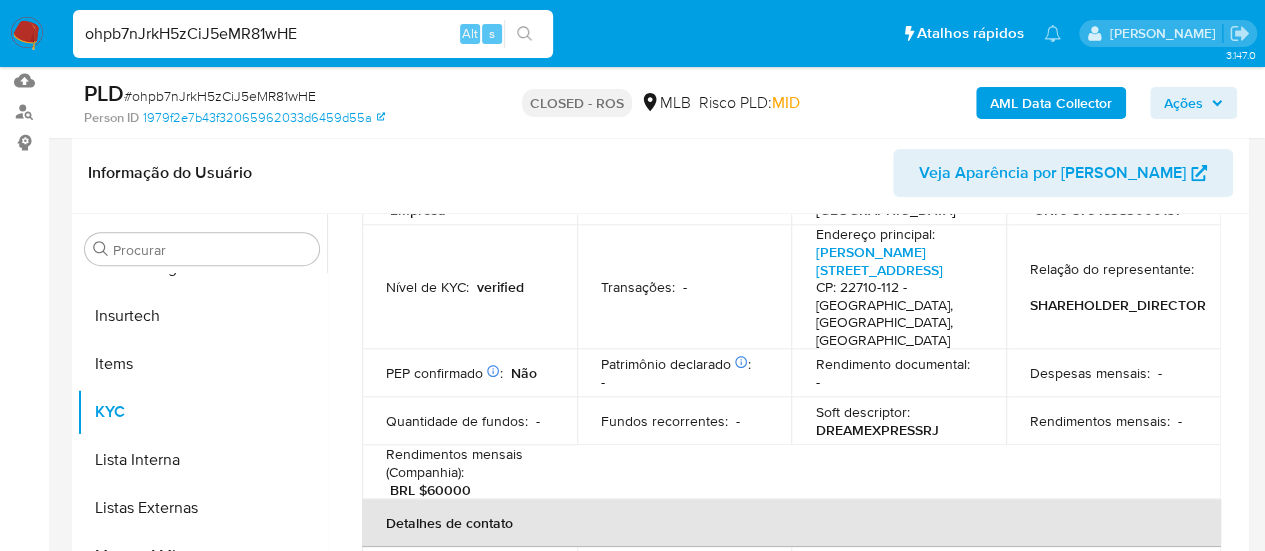 type 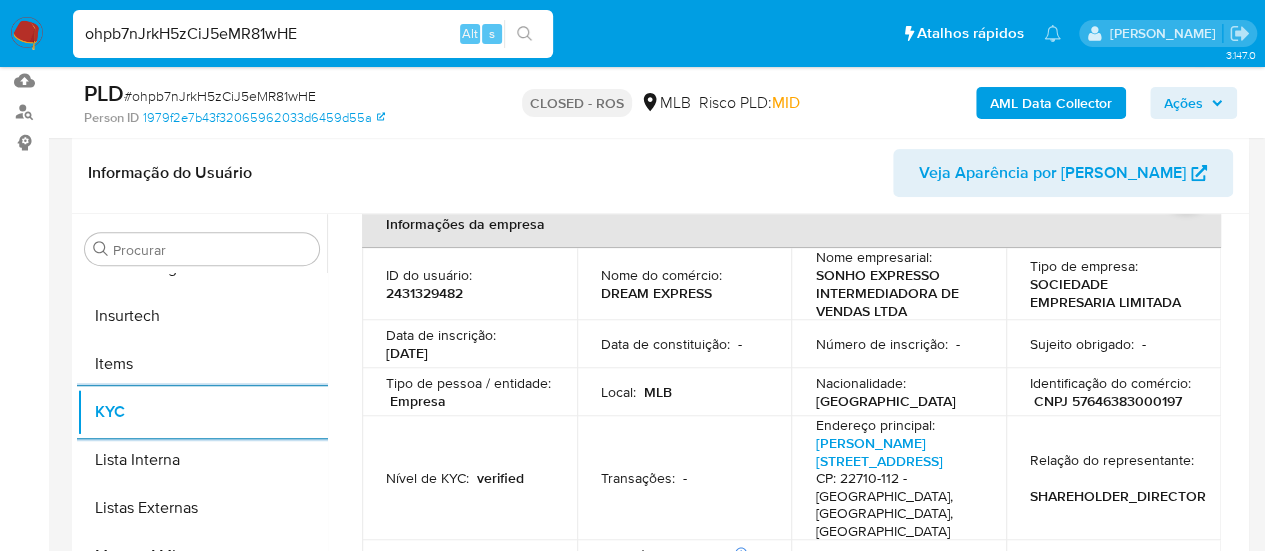 scroll, scrollTop: 0, scrollLeft: 0, axis: both 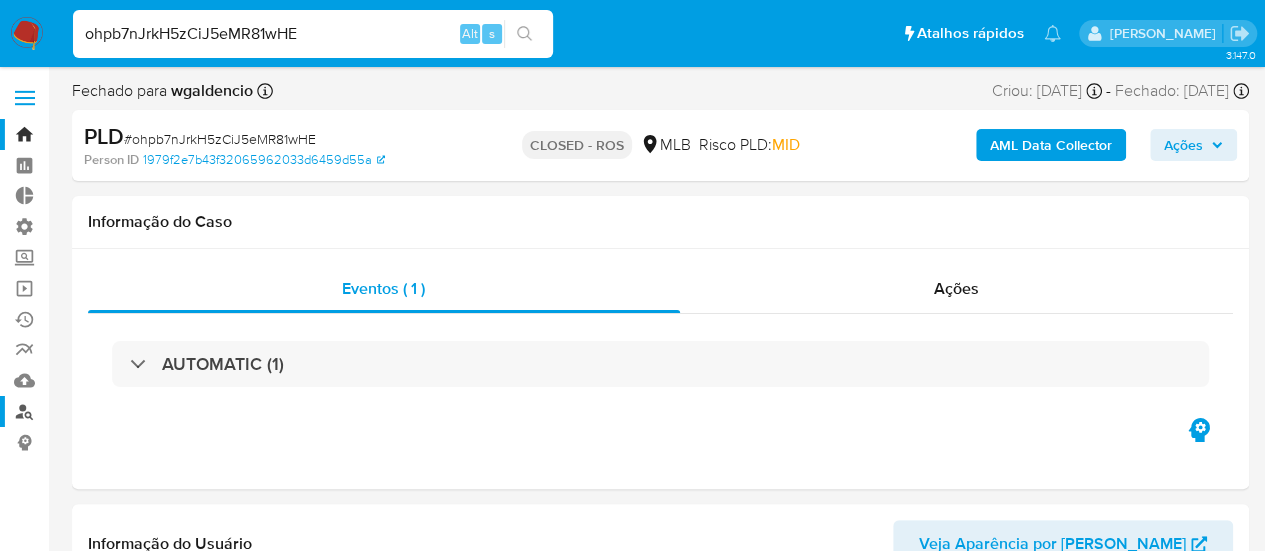 click on "Localizador de pessoas" at bounding box center [119, 411] 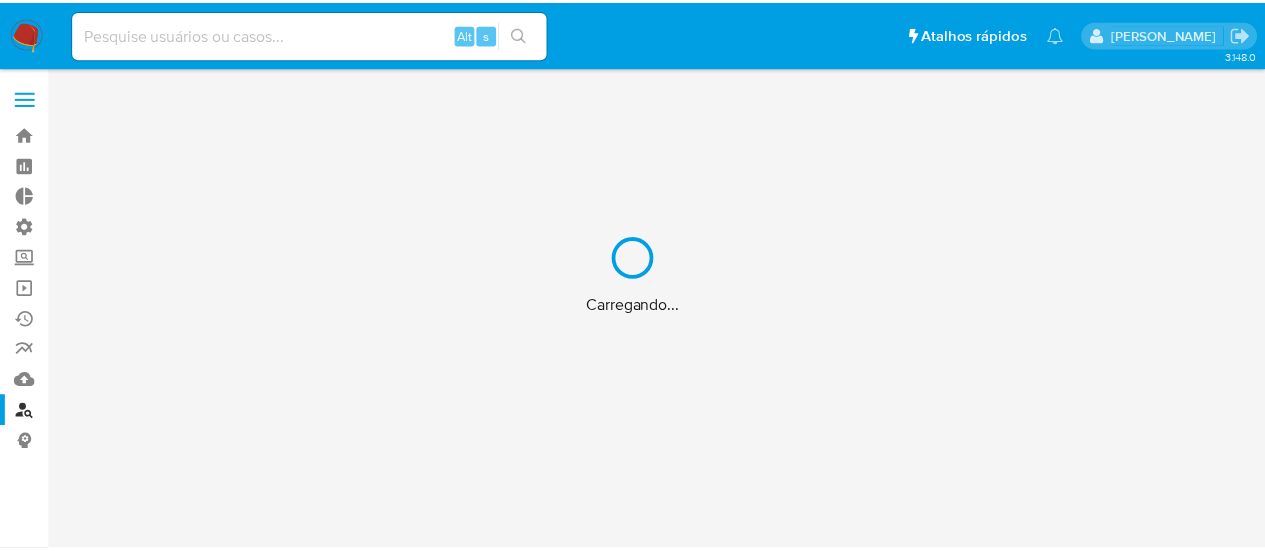 scroll, scrollTop: 0, scrollLeft: 0, axis: both 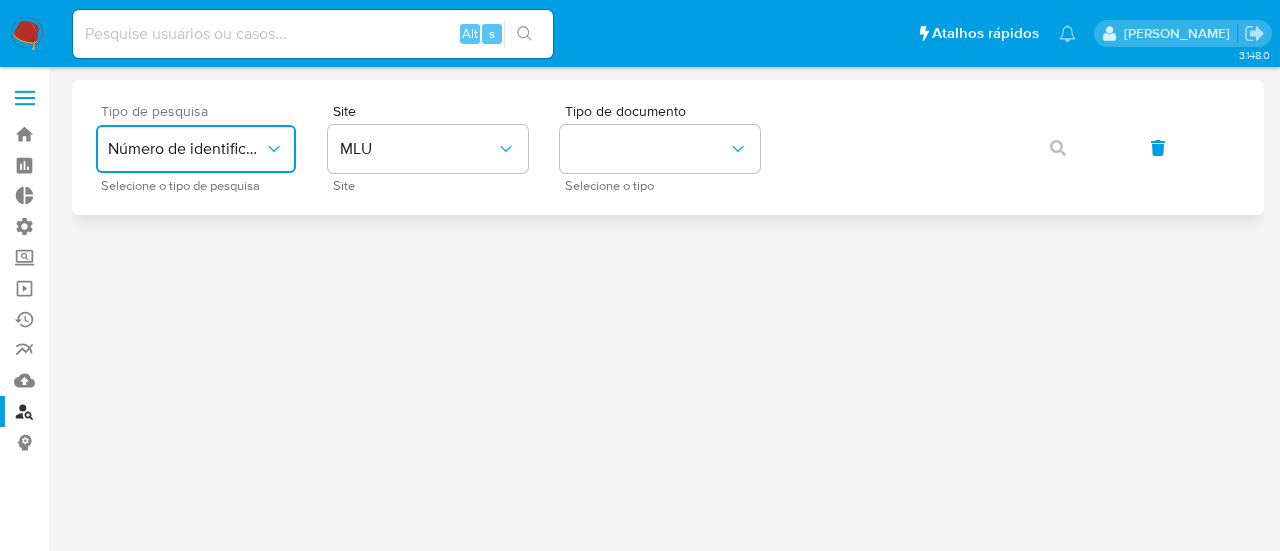 click 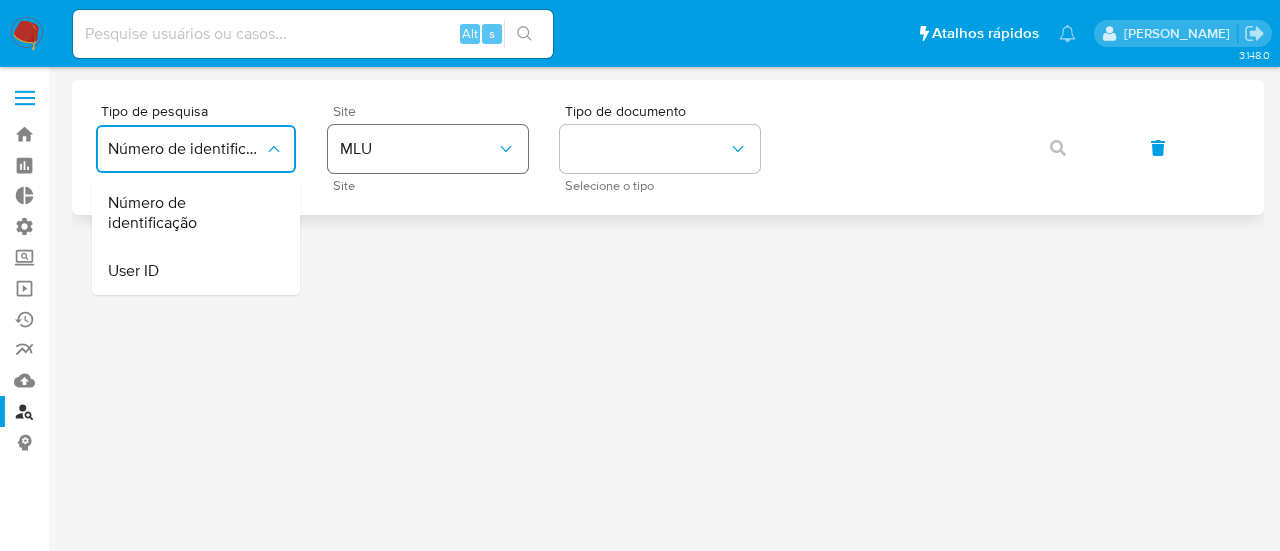 click on "MLU" at bounding box center [418, 149] 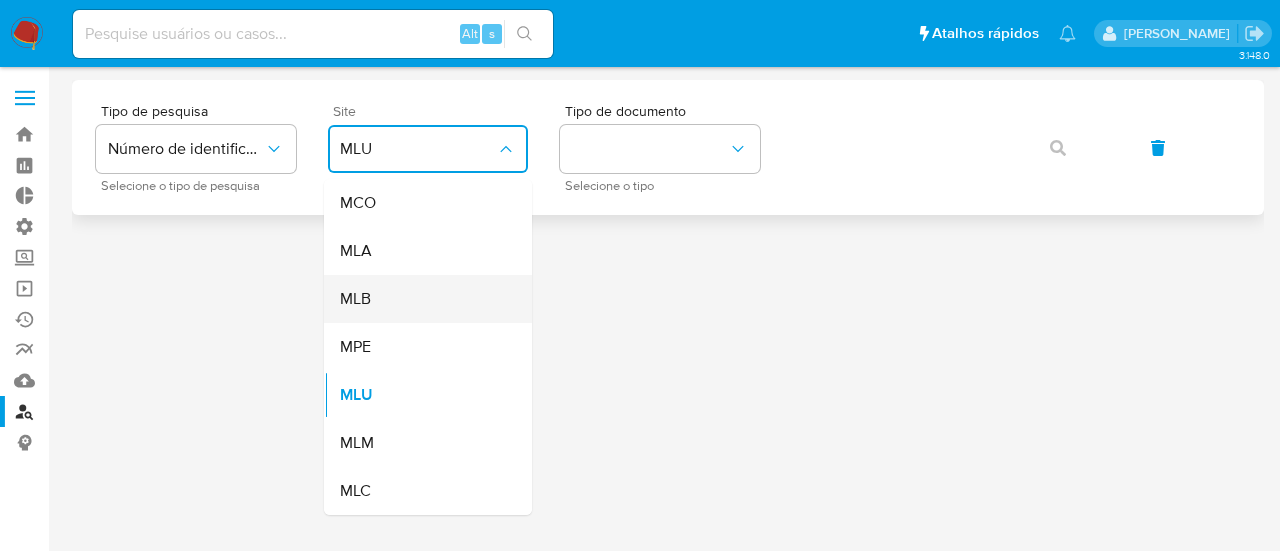 click on "MLB" at bounding box center (422, 299) 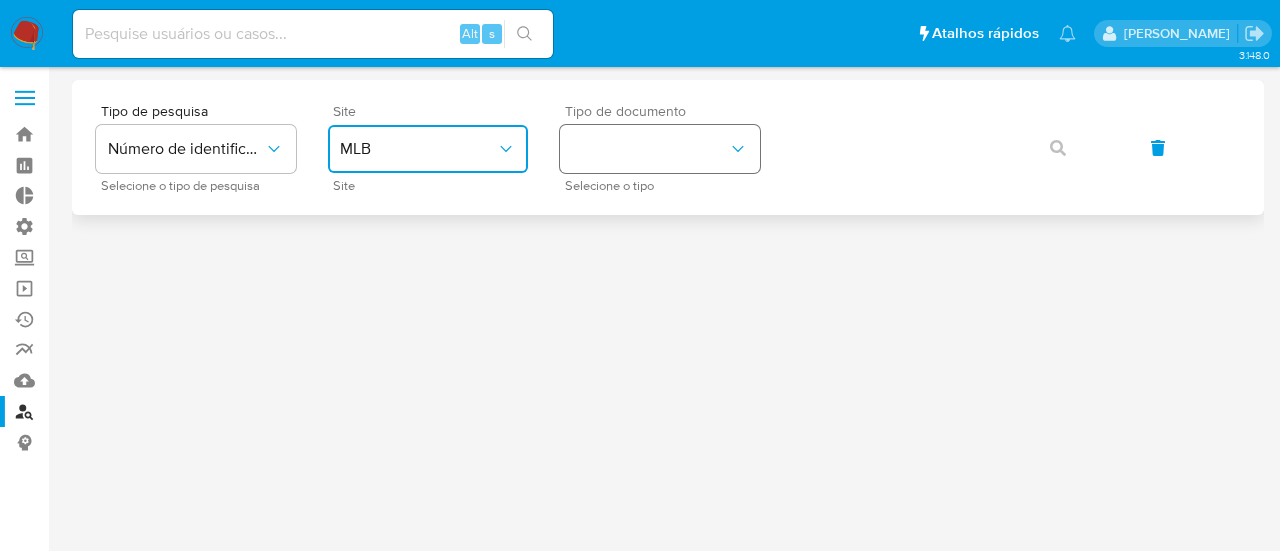 click at bounding box center [660, 149] 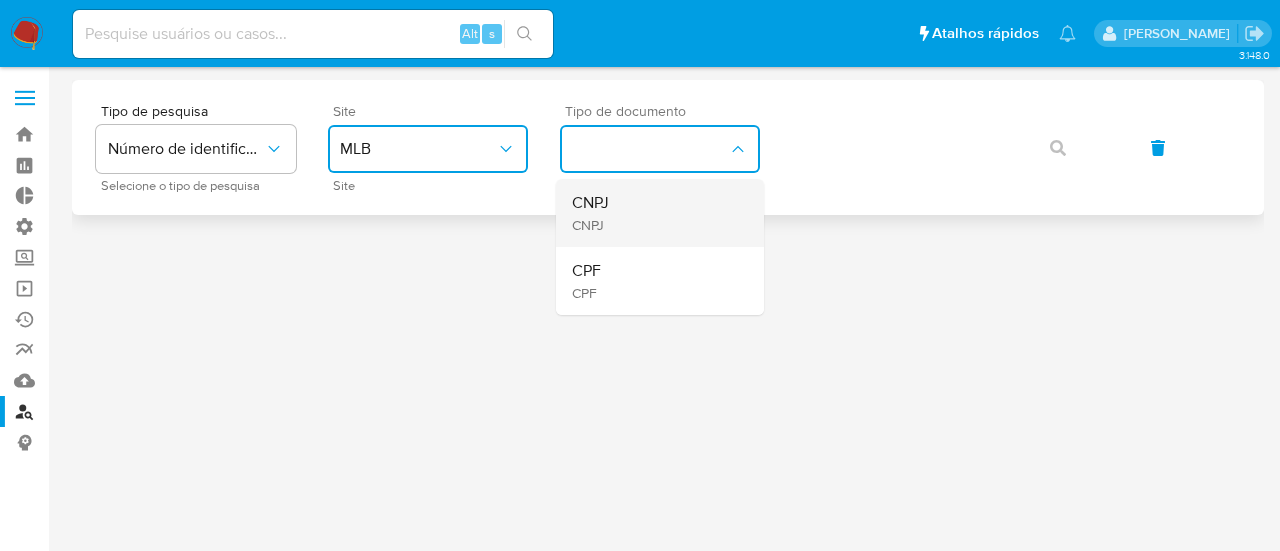 click on "CNPJ" at bounding box center [590, 203] 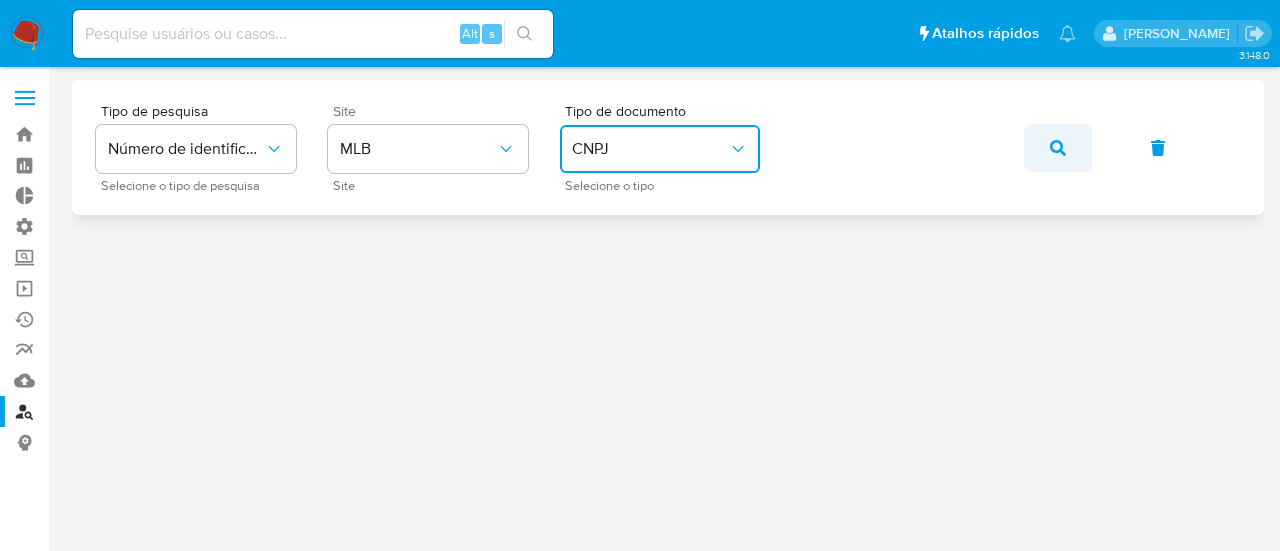 click 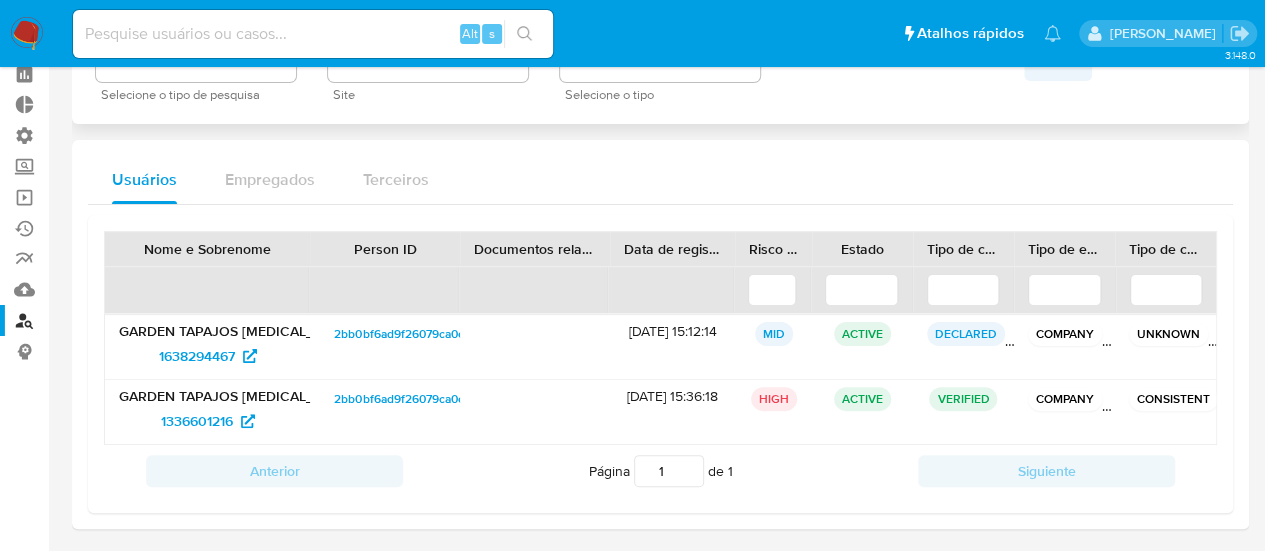 scroll, scrollTop: 94, scrollLeft: 0, axis: vertical 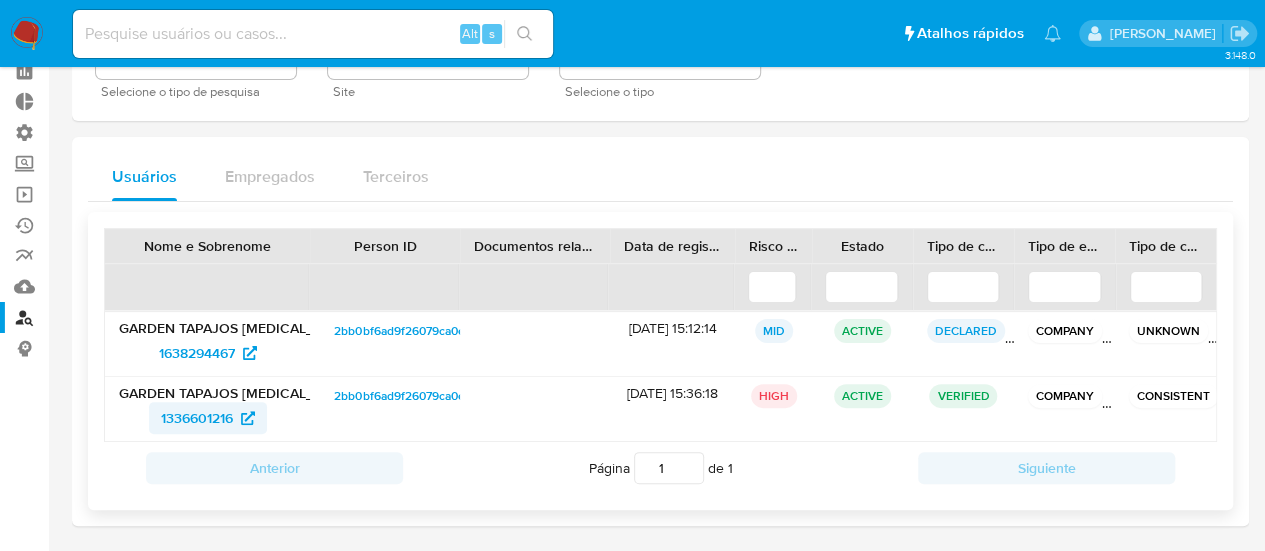 click on "1336601216" at bounding box center [197, 418] 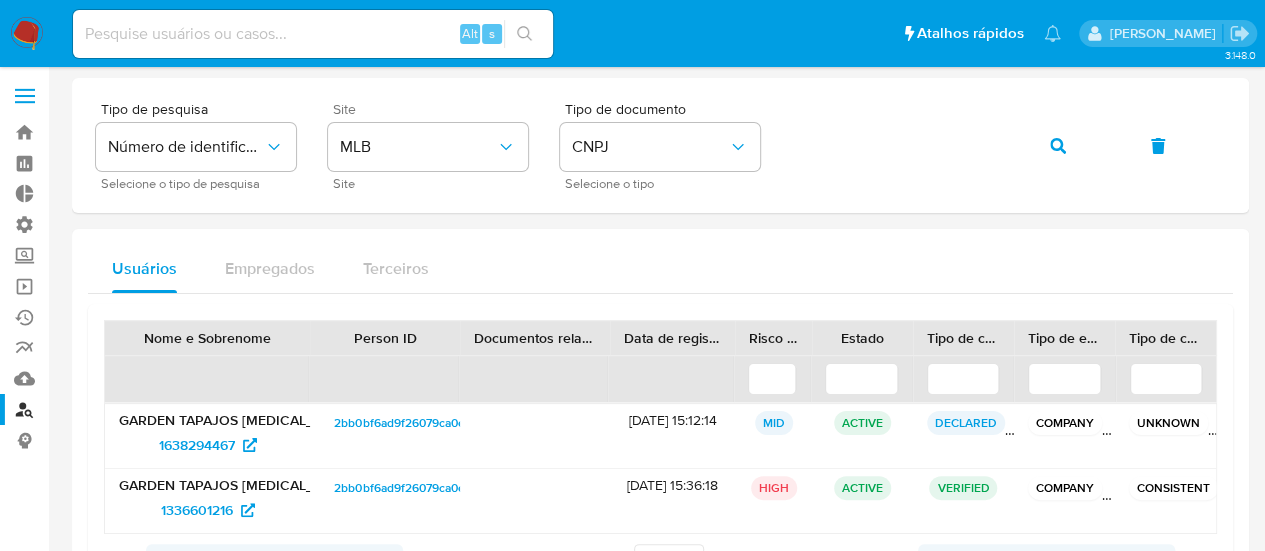 scroll, scrollTop: 0, scrollLeft: 0, axis: both 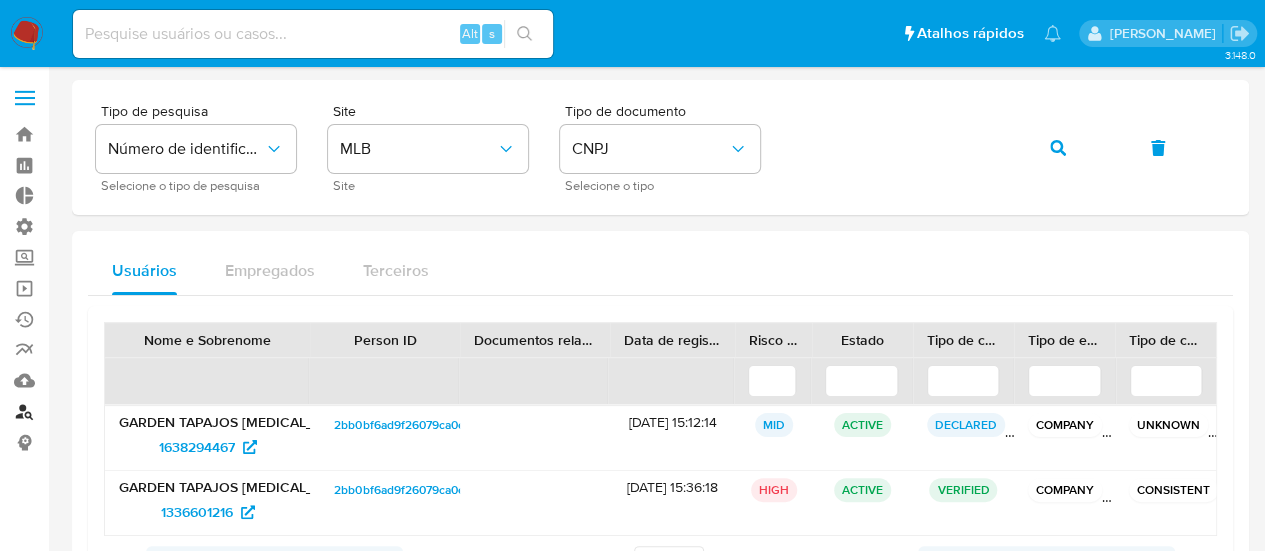 click on "Localizador de pessoas" at bounding box center (119, 411) 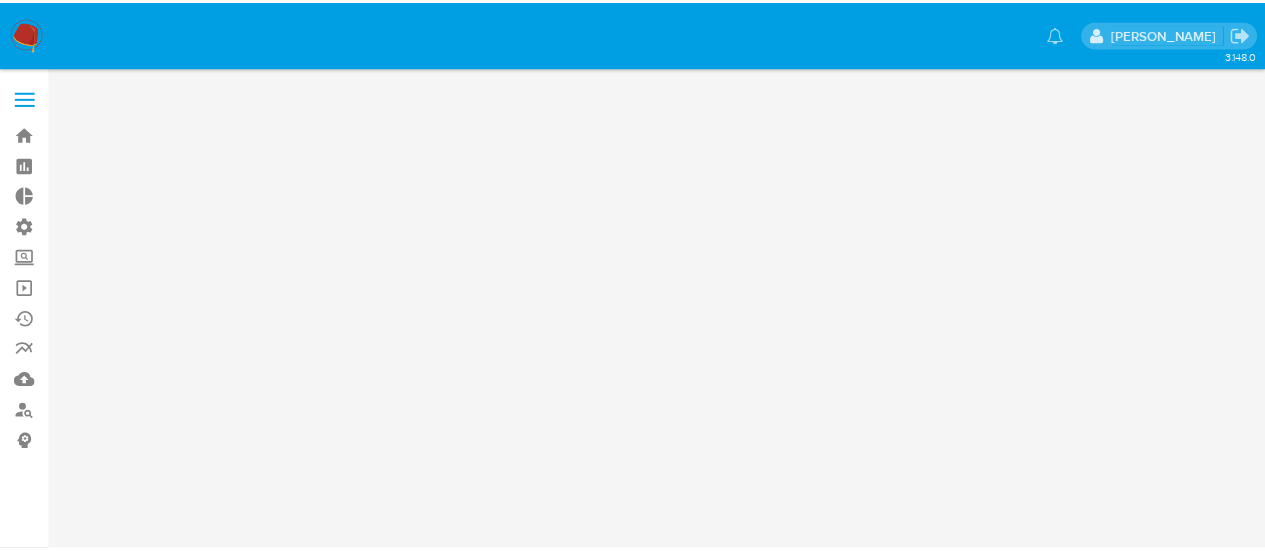 scroll, scrollTop: 0, scrollLeft: 0, axis: both 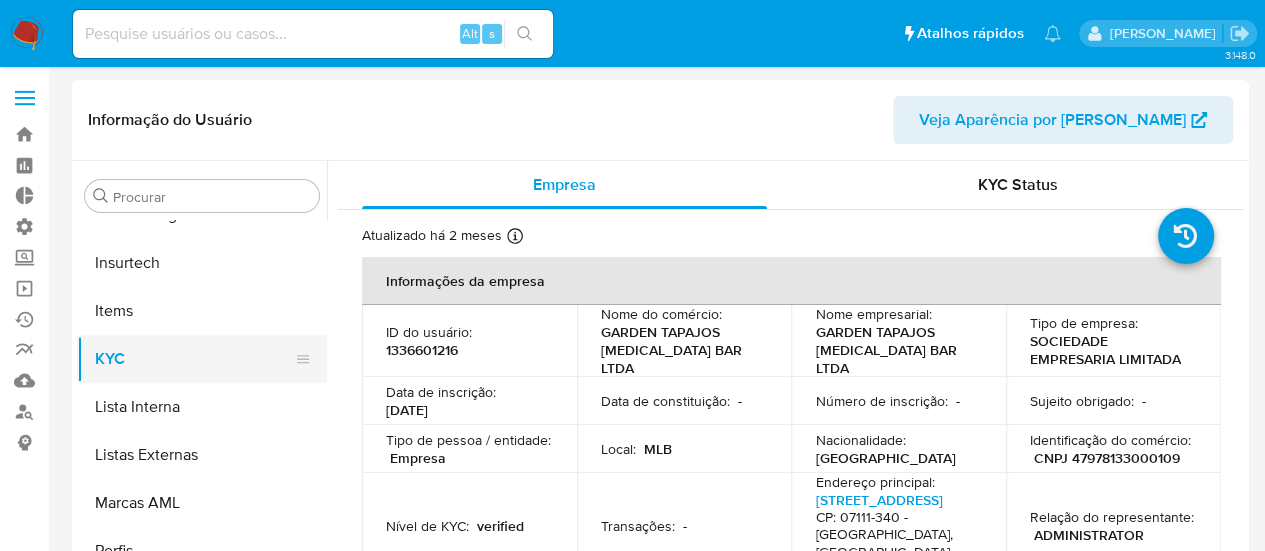 select on "10" 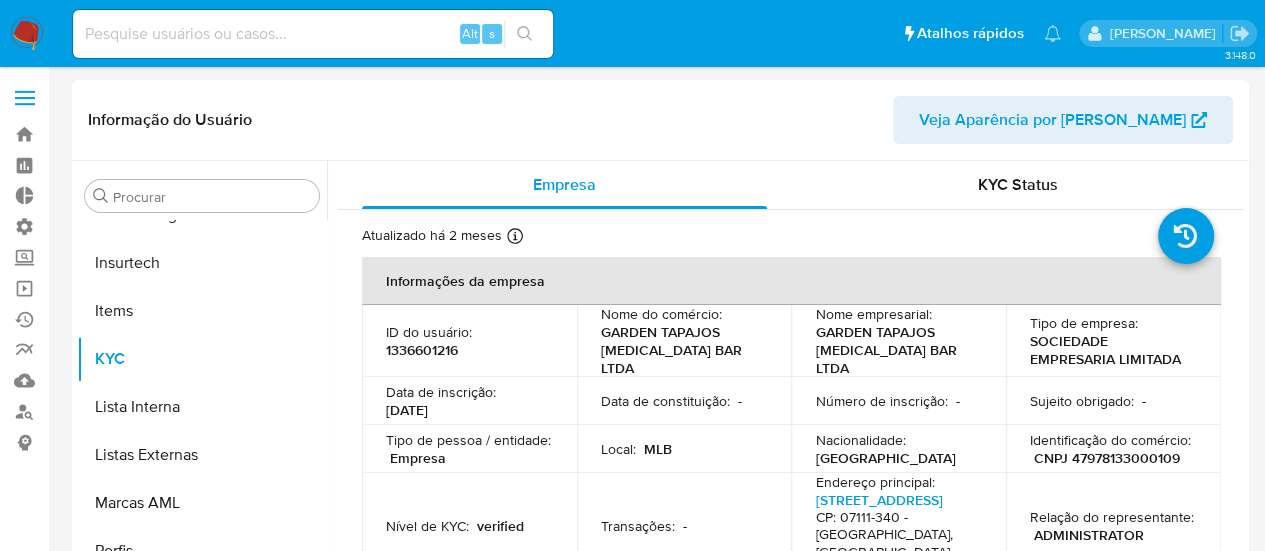 scroll, scrollTop: 200, scrollLeft: 0, axis: vertical 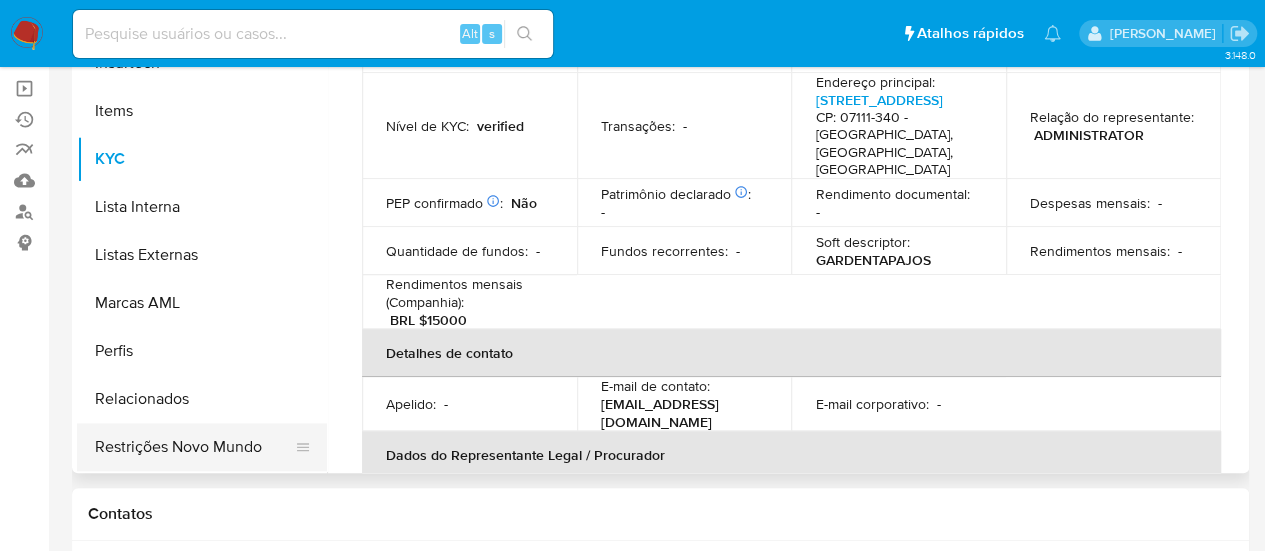 click on "Restrições Novo Mundo" at bounding box center (194, 447) 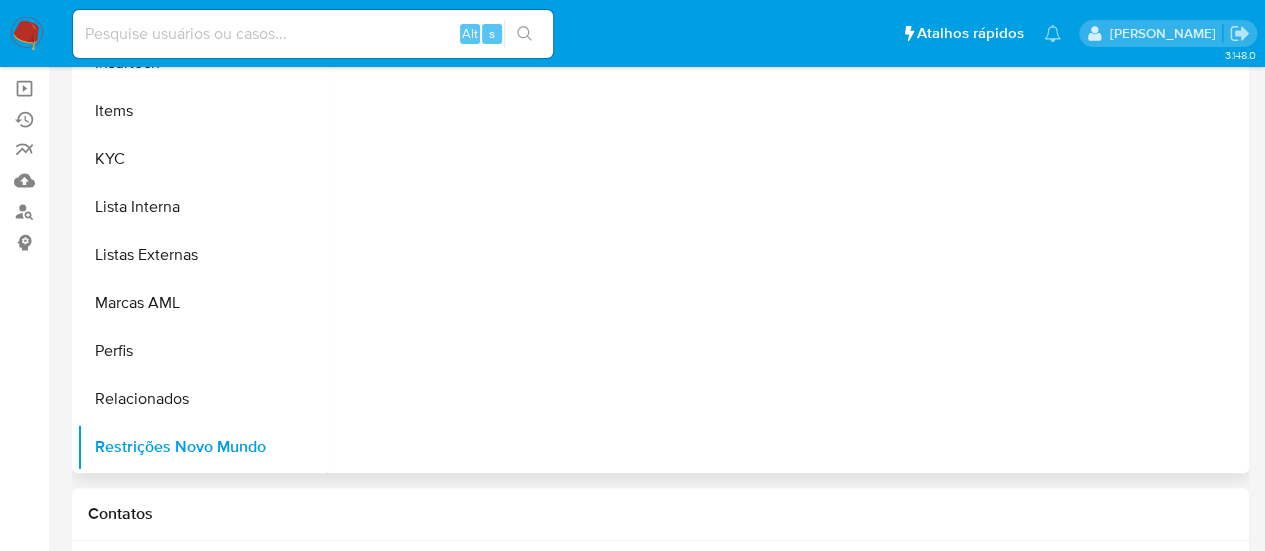 scroll, scrollTop: 0, scrollLeft: 0, axis: both 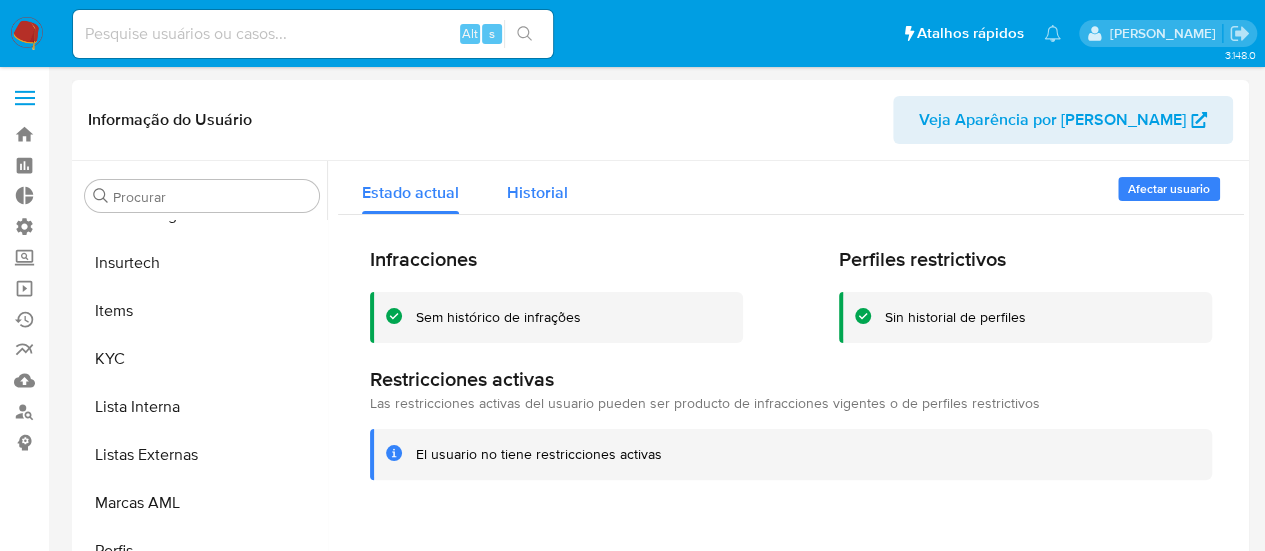 click on "Historial" at bounding box center [537, 192] 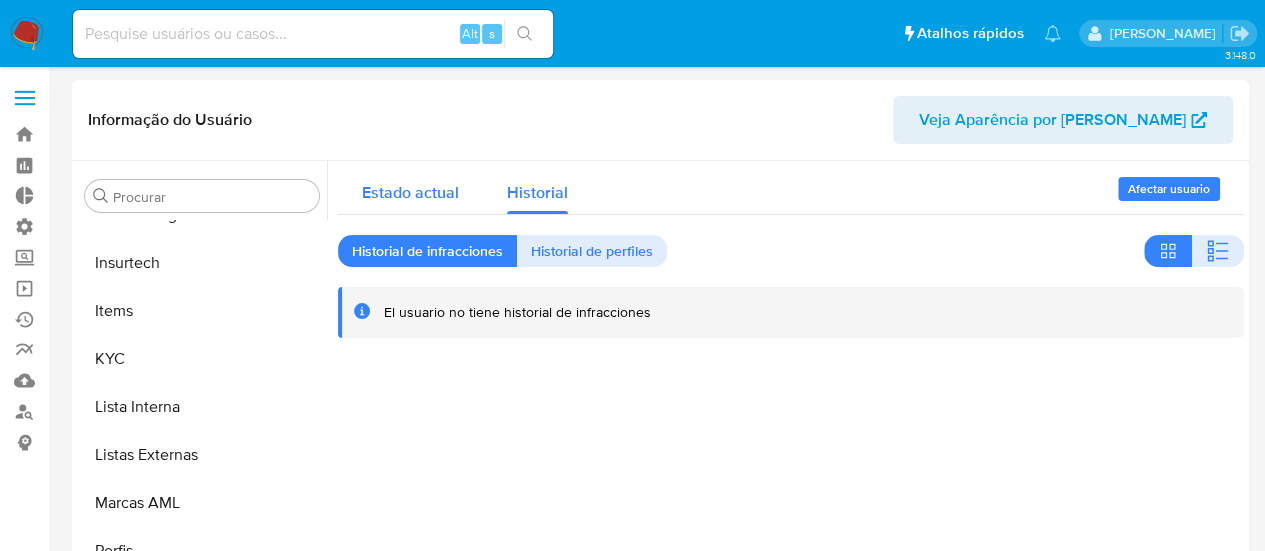 click on "Estado actual" at bounding box center [410, 192] 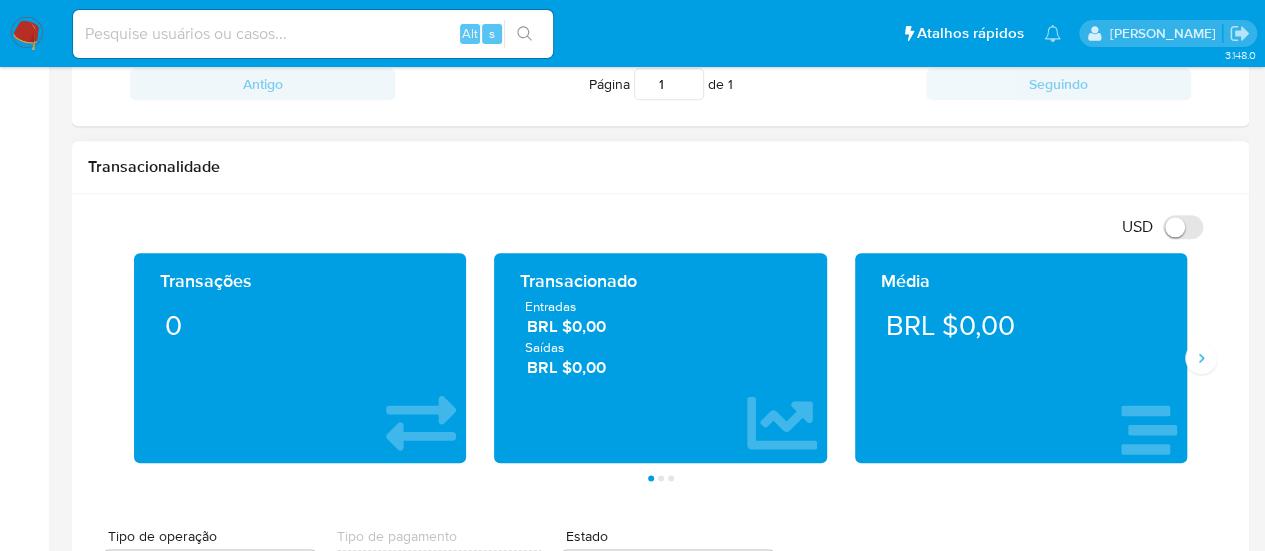 scroll, scrollTop: 1000, scrollLeft: 0, axis: vertical 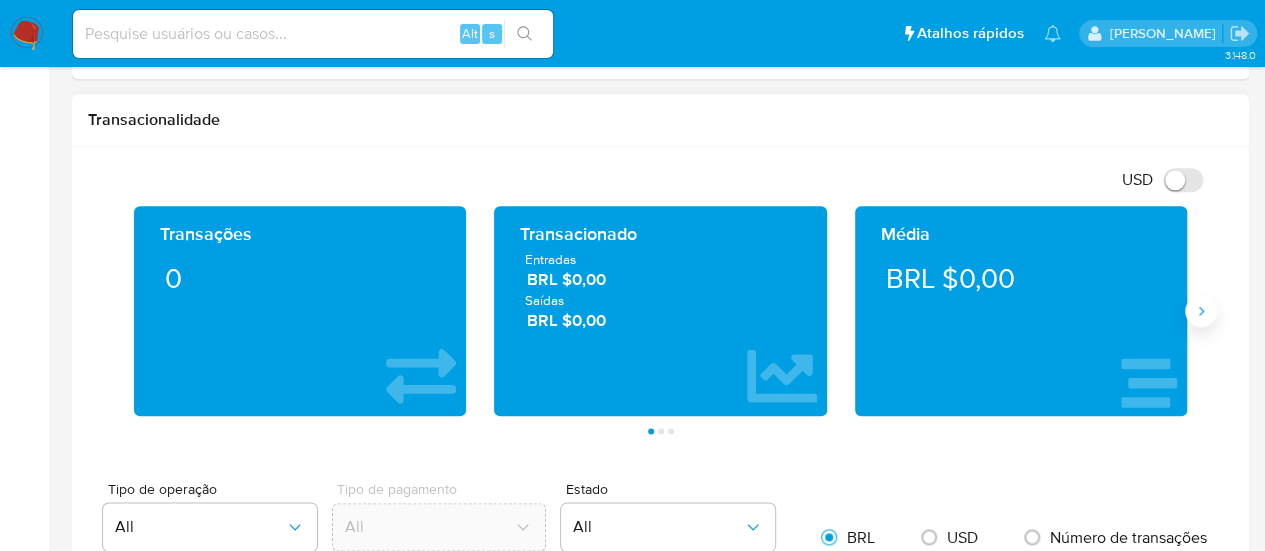click 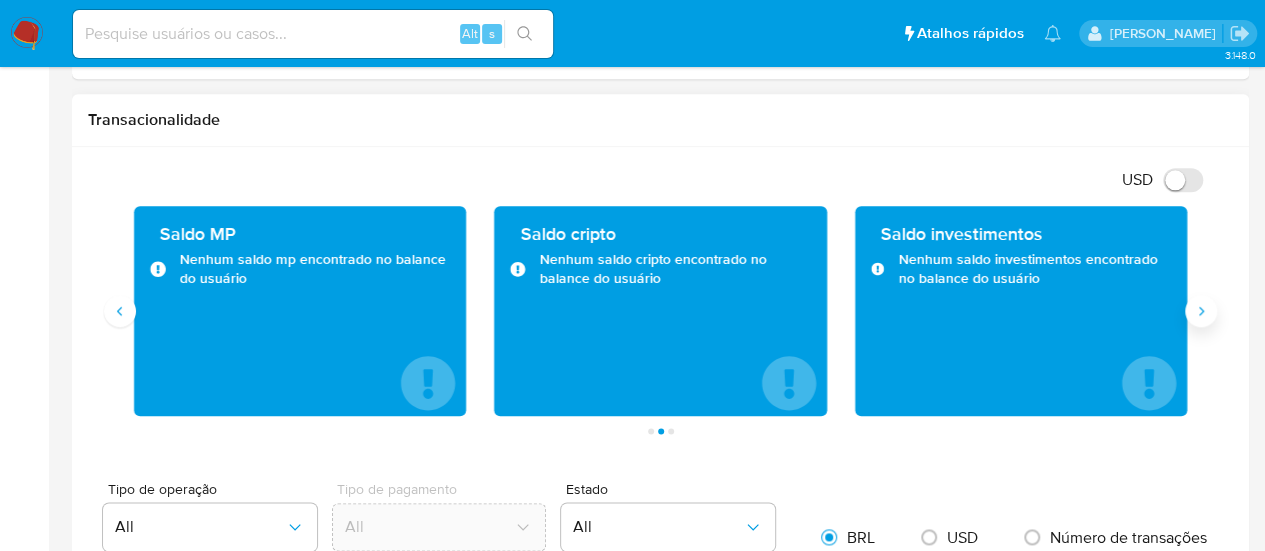 click 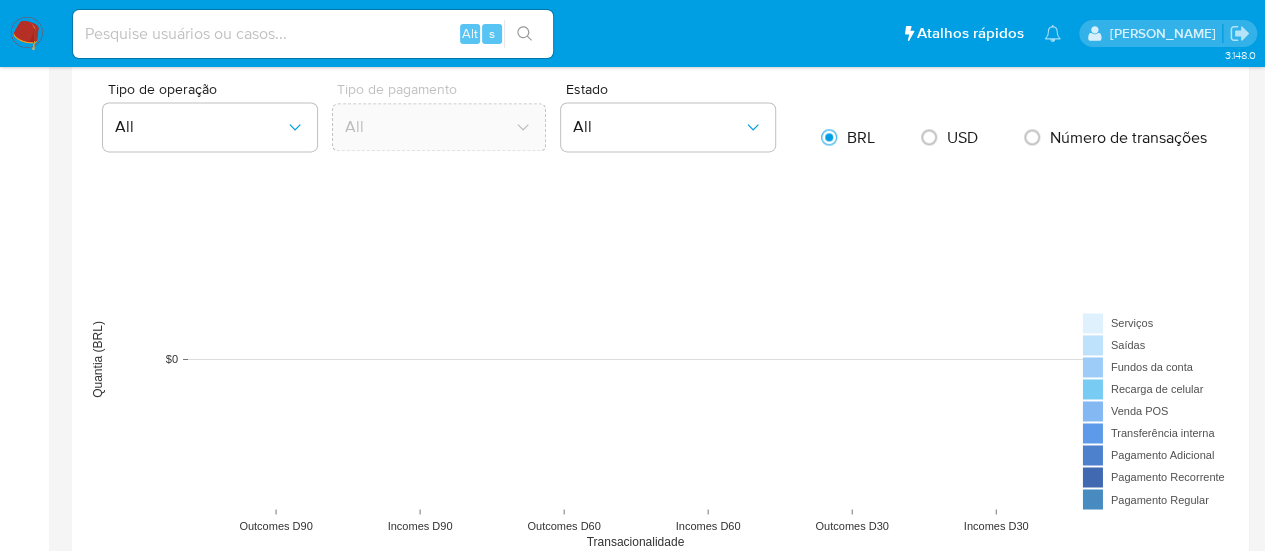 scroll, scrollTop: 1700, scrollLeft: 0, axis: vertical 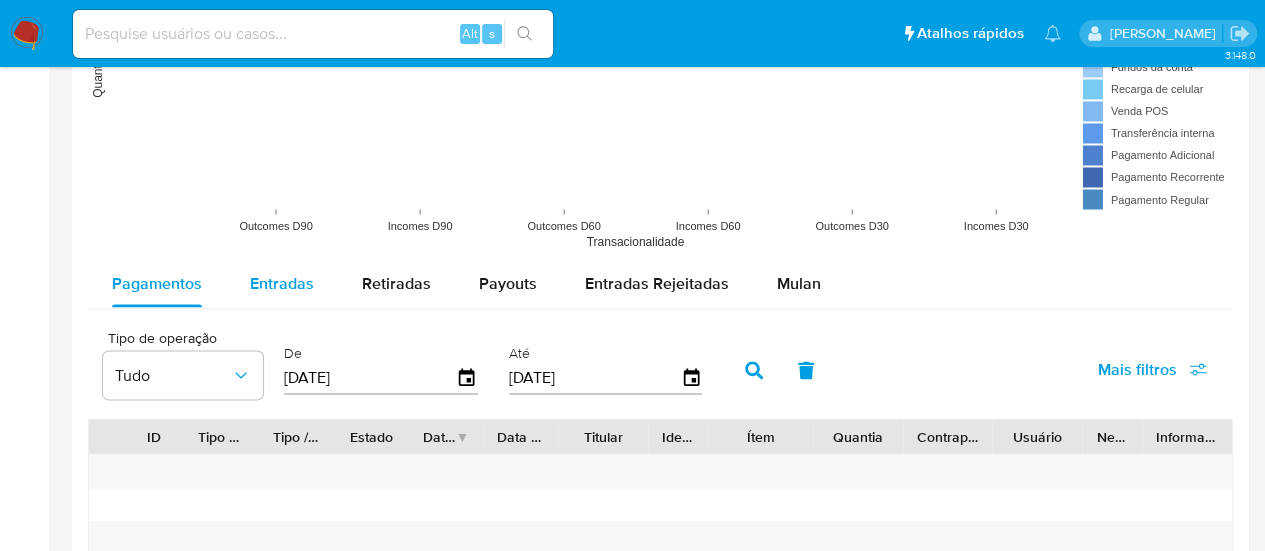 click on "Entradas" at bounding box center (282, 282) 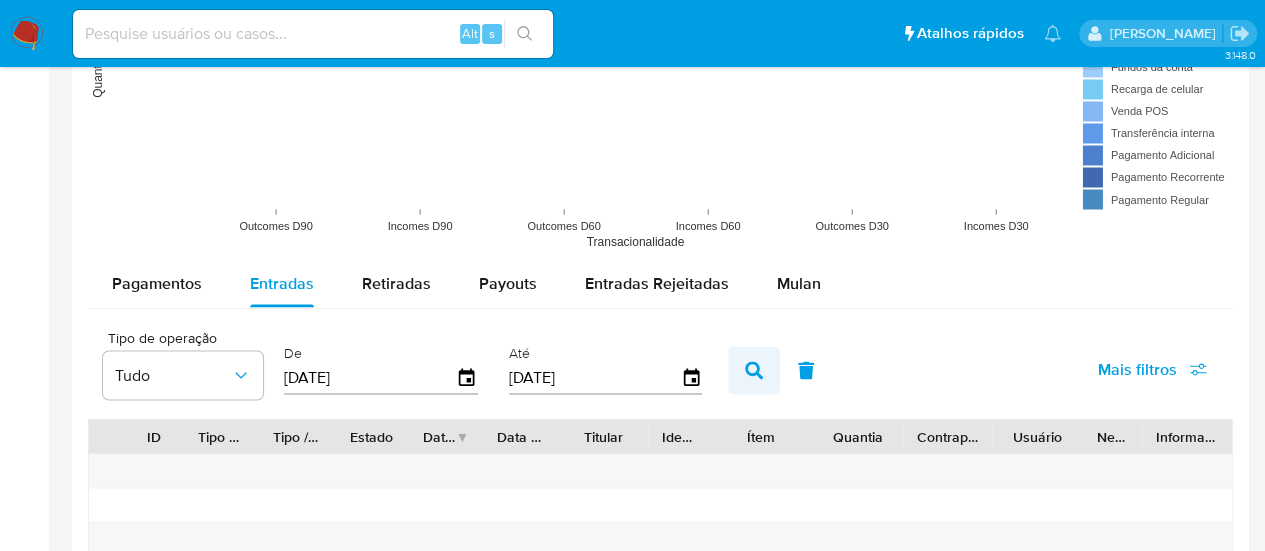 click 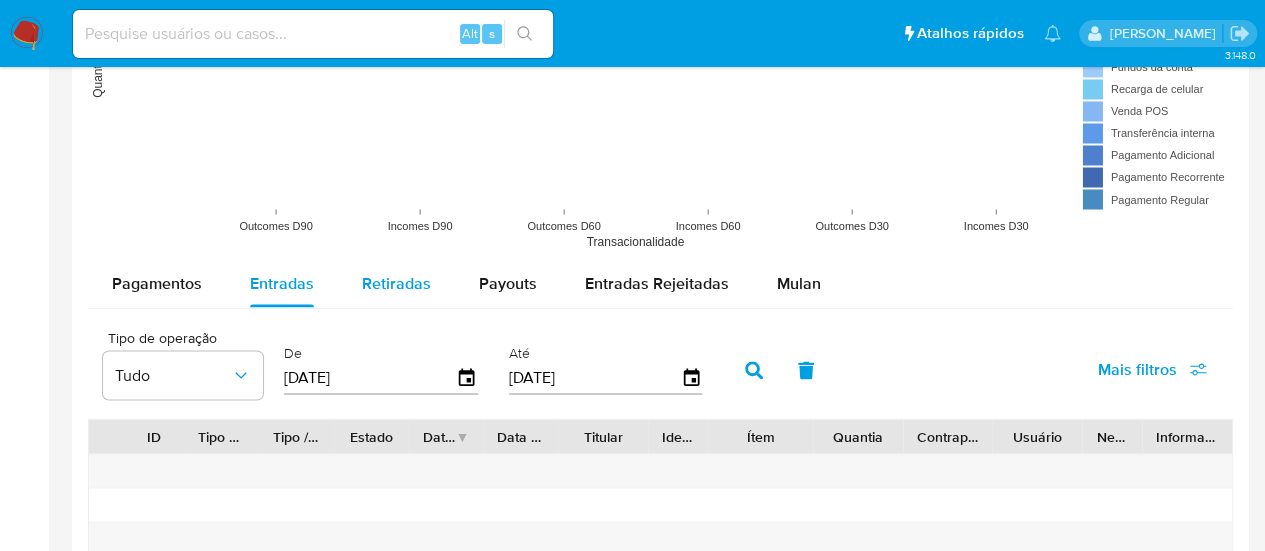 click on "Retiradas" at bounding box center [396, 282] 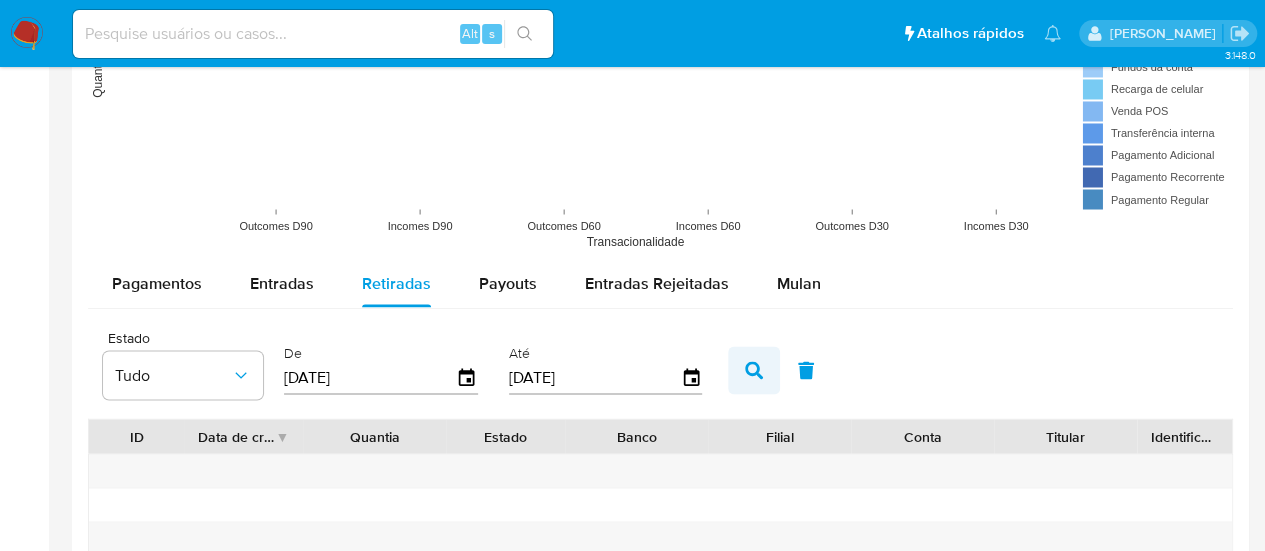 click at bounding box center [754, 370] 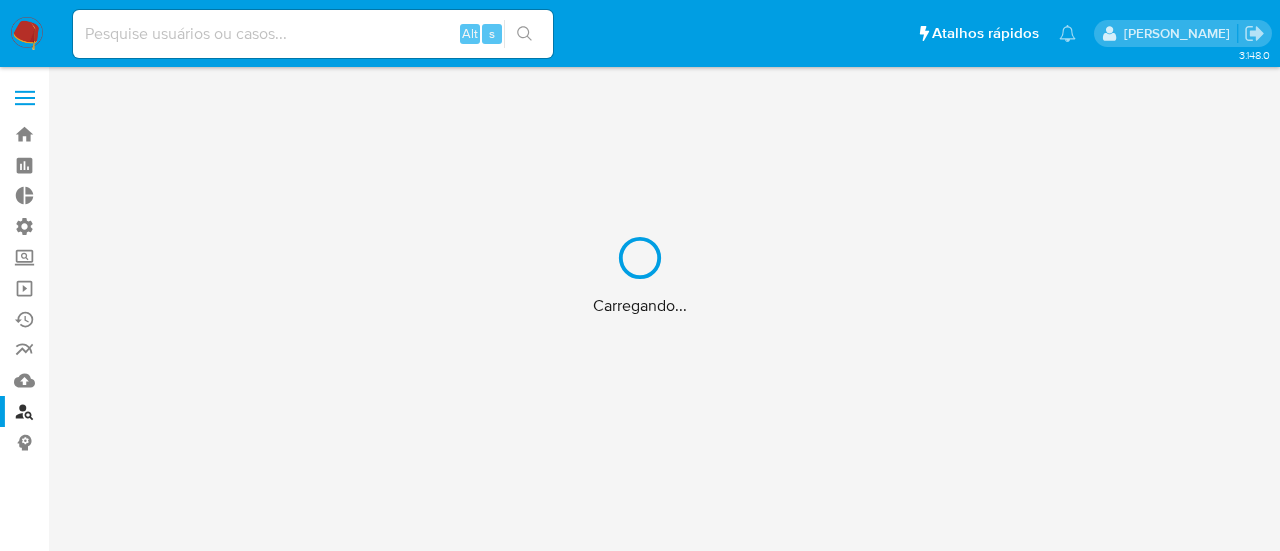 scroll, scrollTop: 0, scrollLeft: 0, axis: both 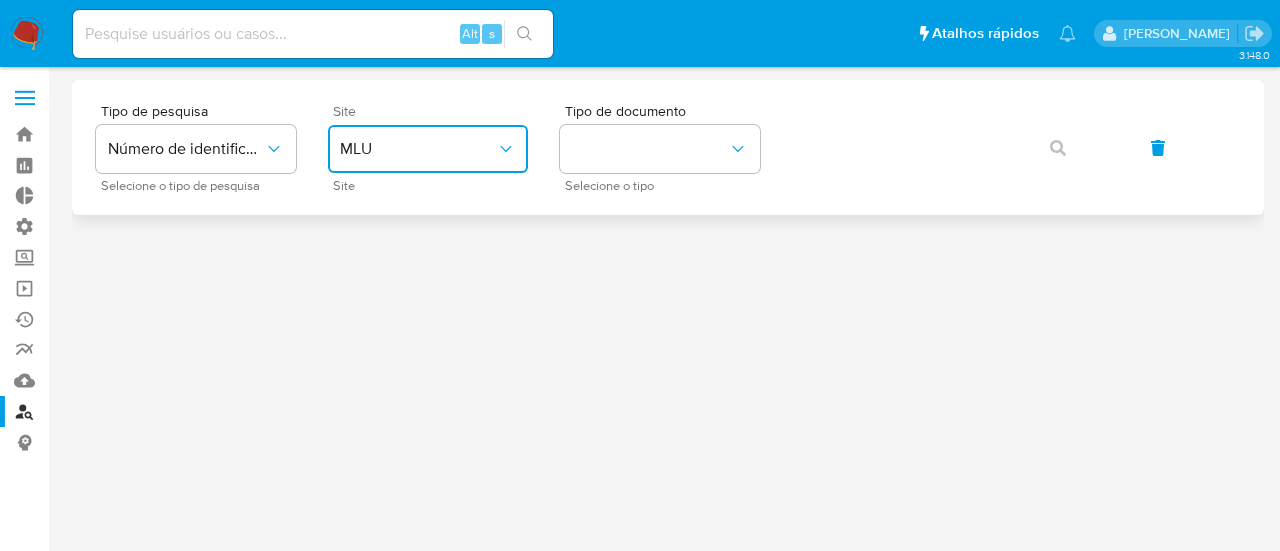 click on "MLU" at bounding box center (418, 149) 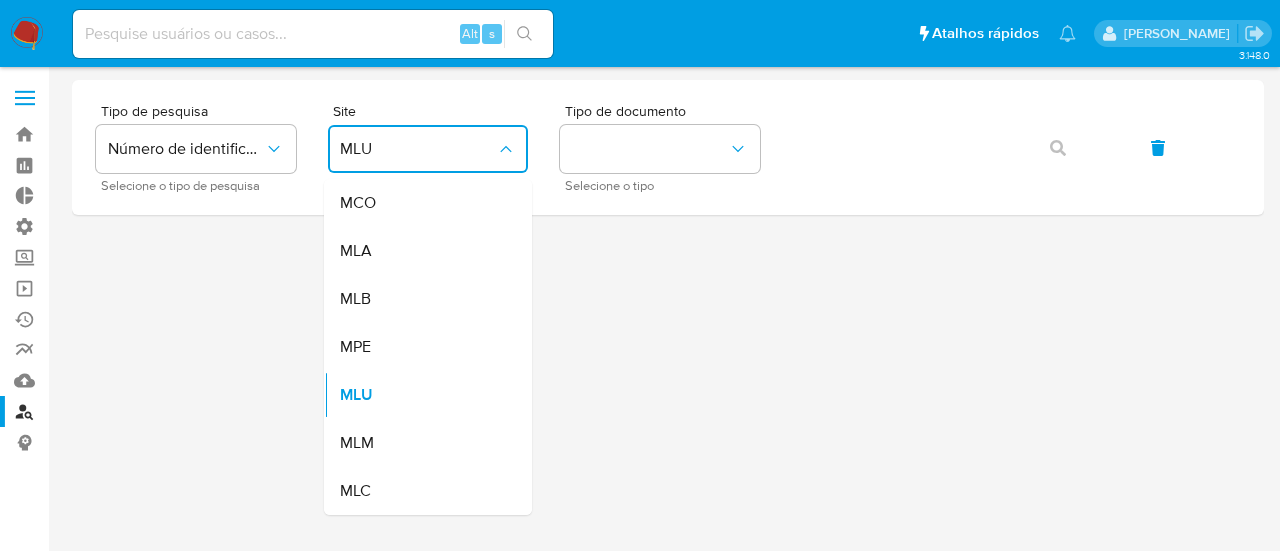 drag, startPoint x: 403, startPoint y: 299, endPoint x: 604, endPoint y: 242, distance: 208.92583 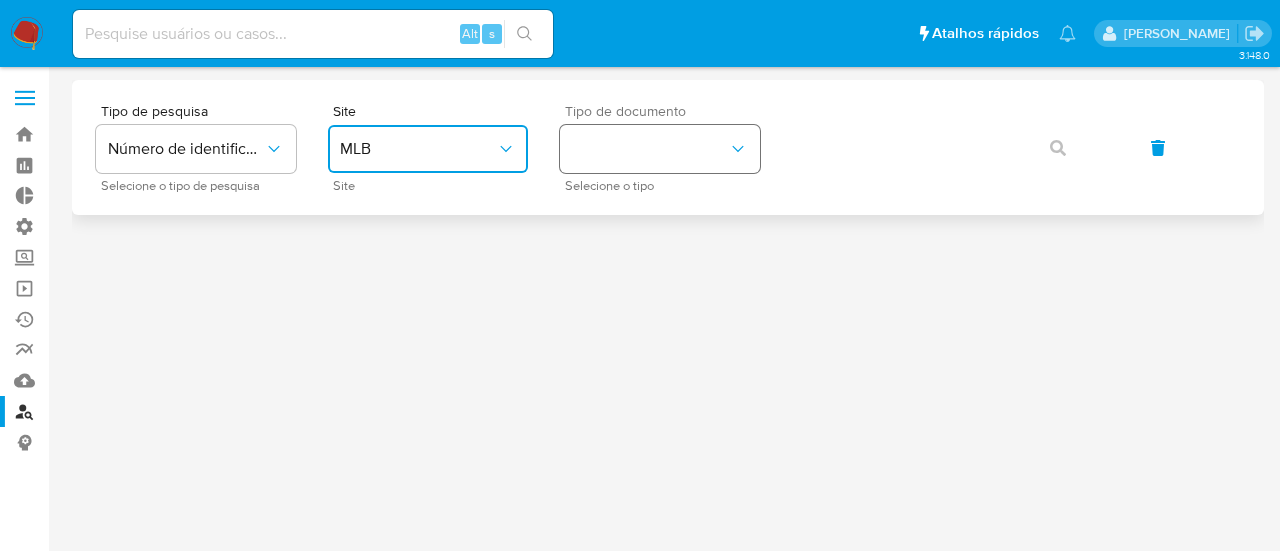 drag, startPoint x: 642, startPoint y: 153, endPoint x: 619, endPoint y: 168, distance: 27.45906 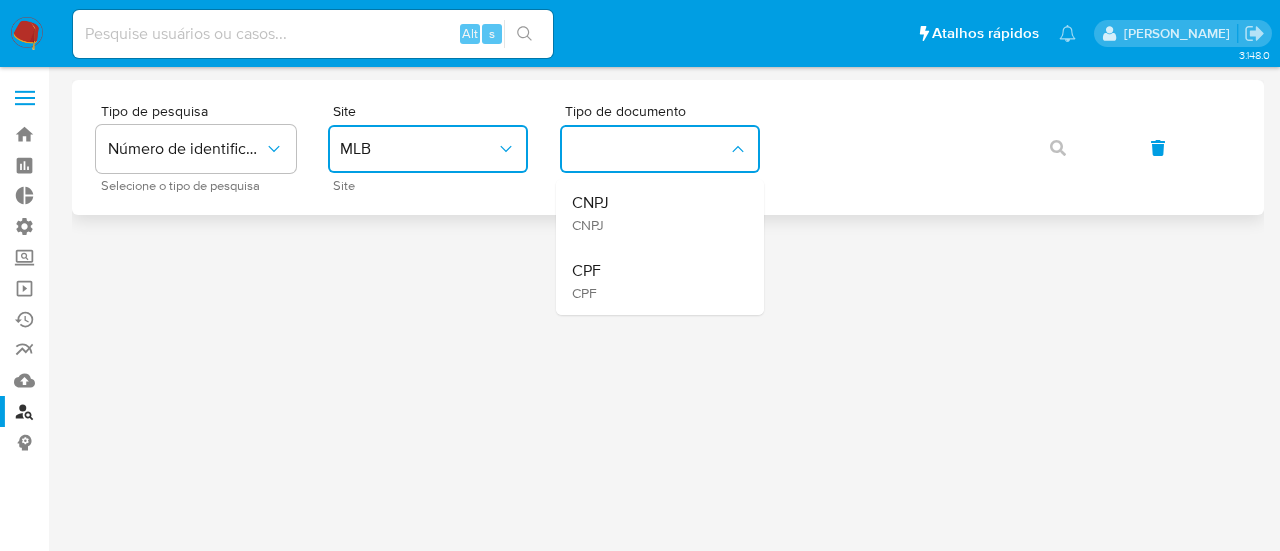 drag, startPoint x: 646, startPoint y: 193, endPoint x: 822, endPoint y: 181, distance: 176.40862 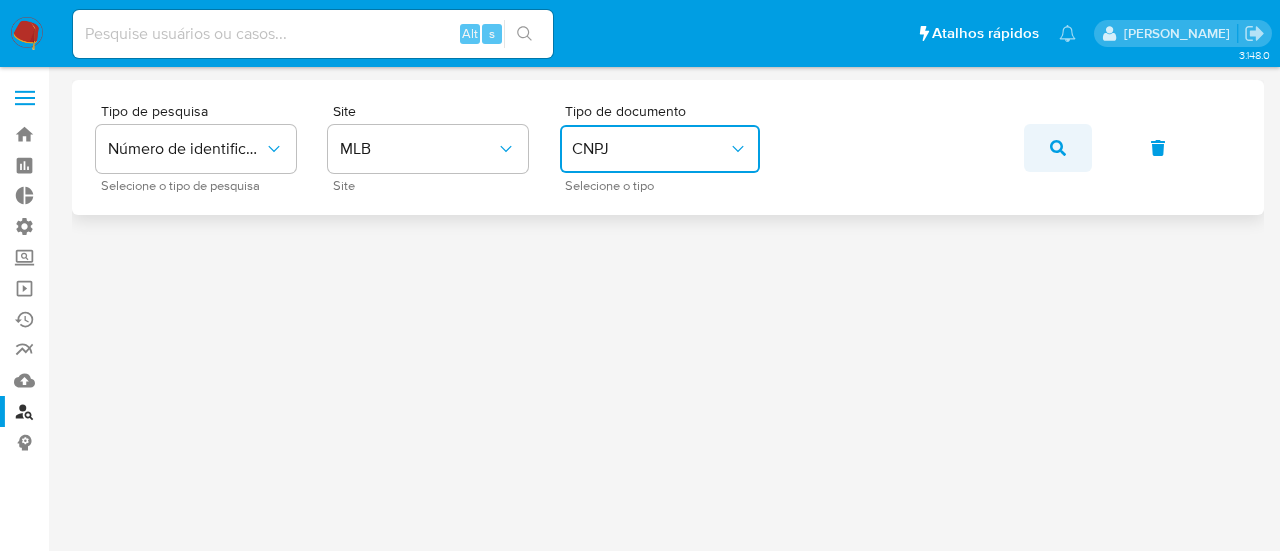 click at bounding box center (1058, 148) 